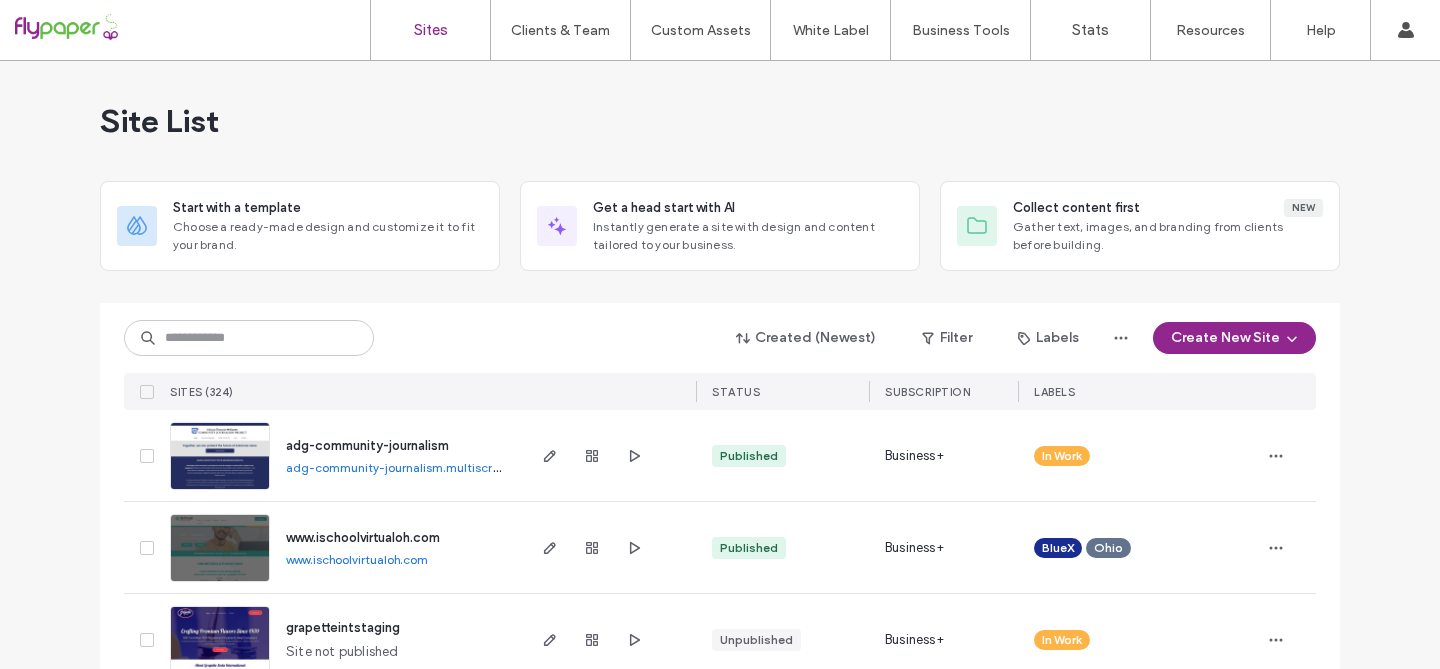 scroll, scrollTop: 0, scrollLeft: 0, axis: both 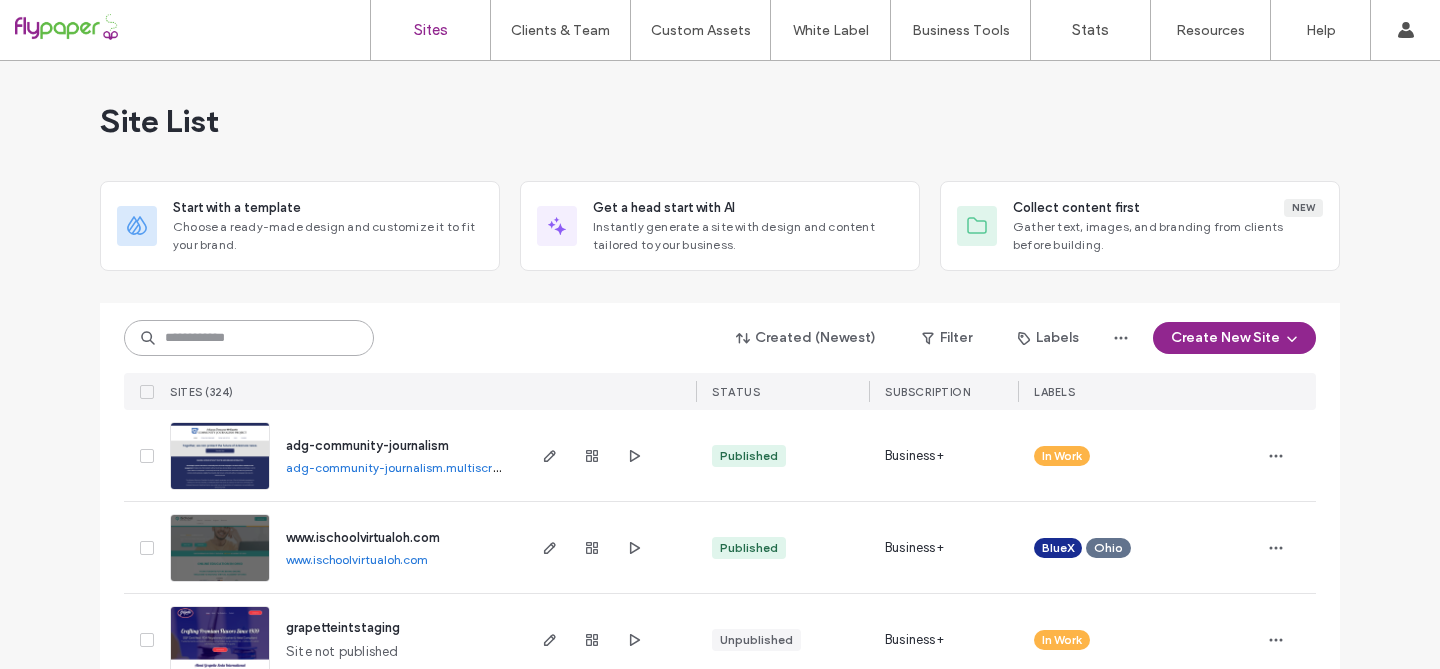 click at bounding box center [249, 338] 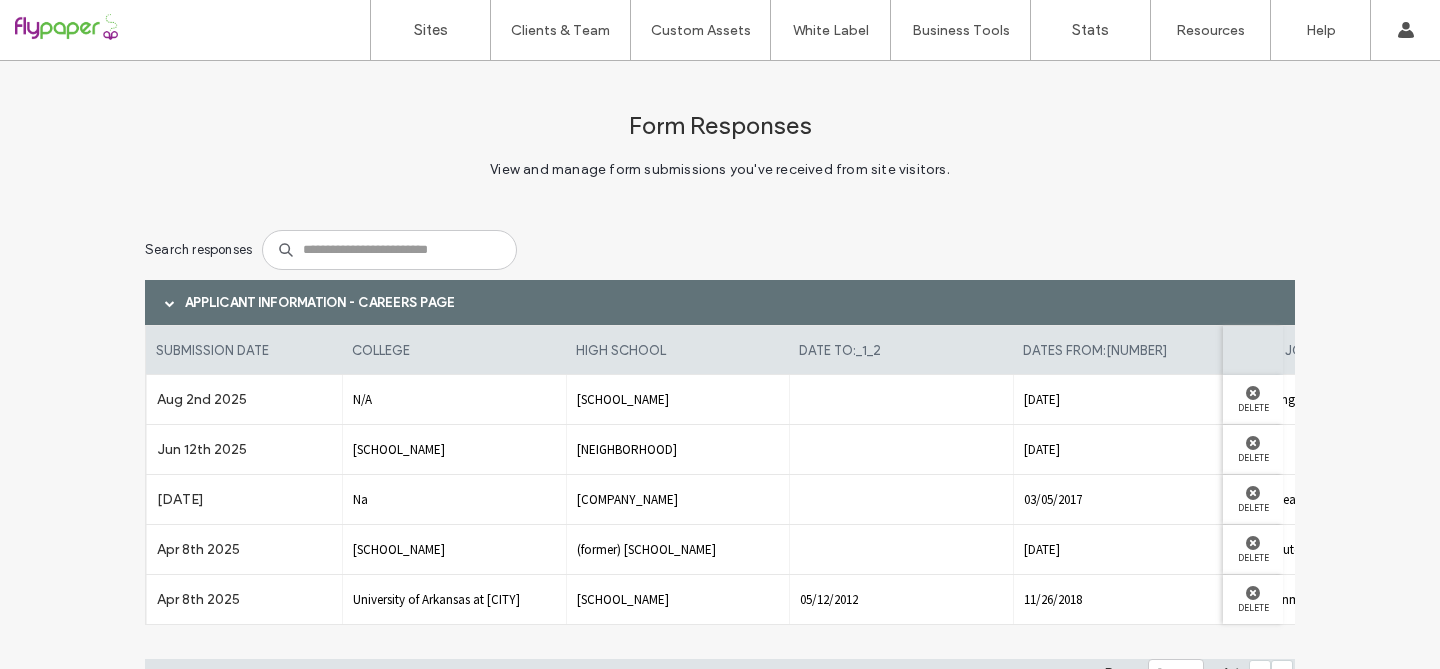 scroll, scrollTop: 0, scrollLeft: 0, axis: both 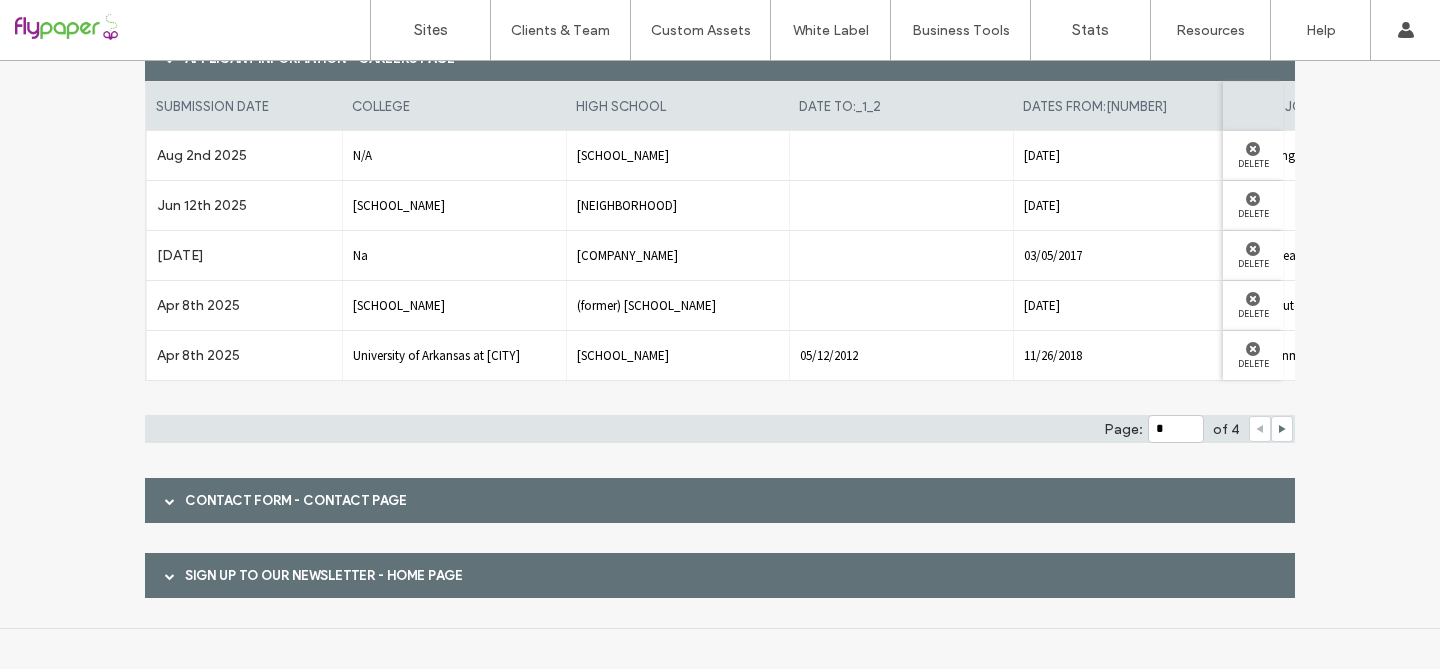 click at bounding box center [170, 501] 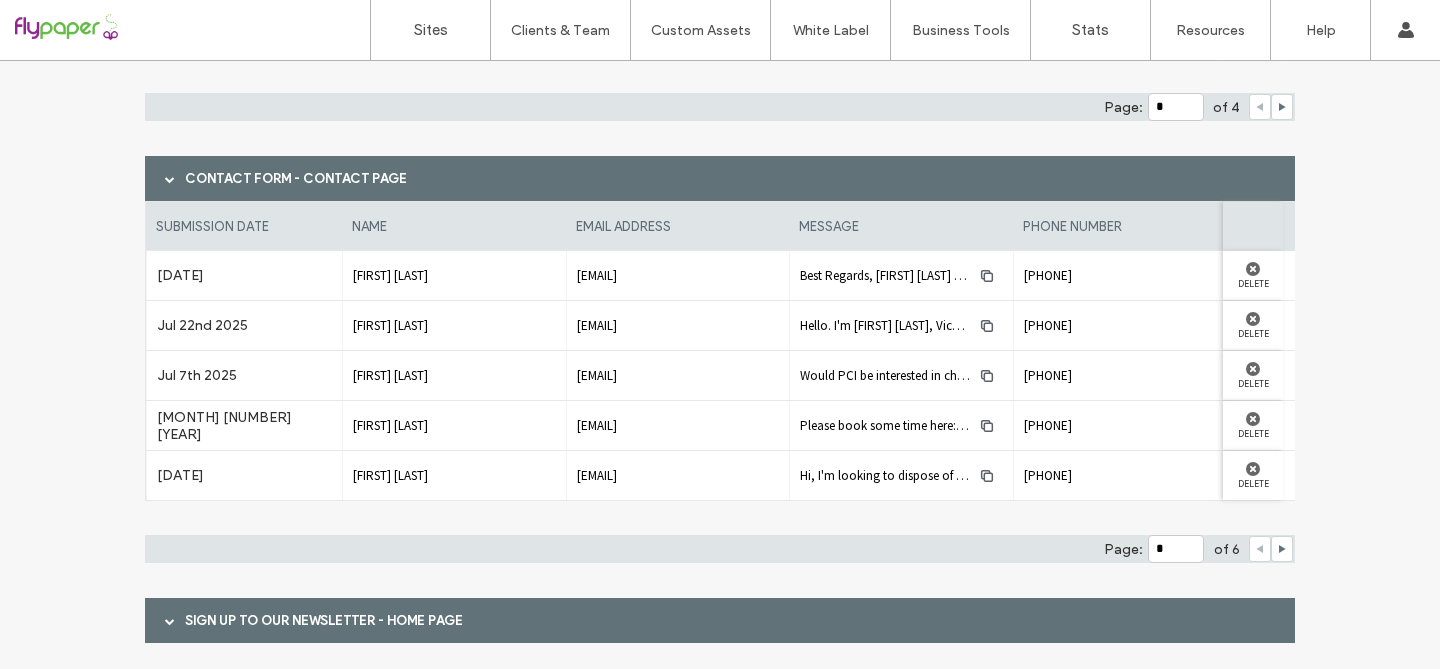 scroll, scrollTop: 569, scrollLeft: 0, axis: vertical 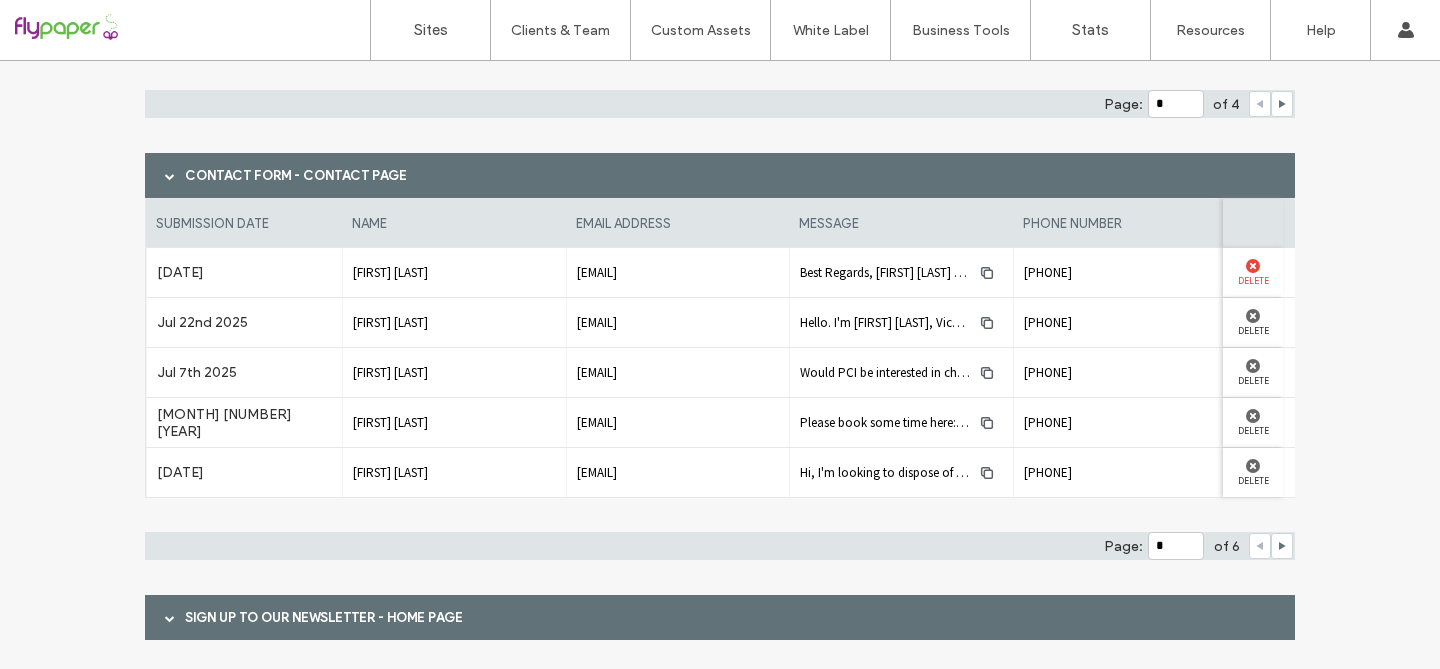 click 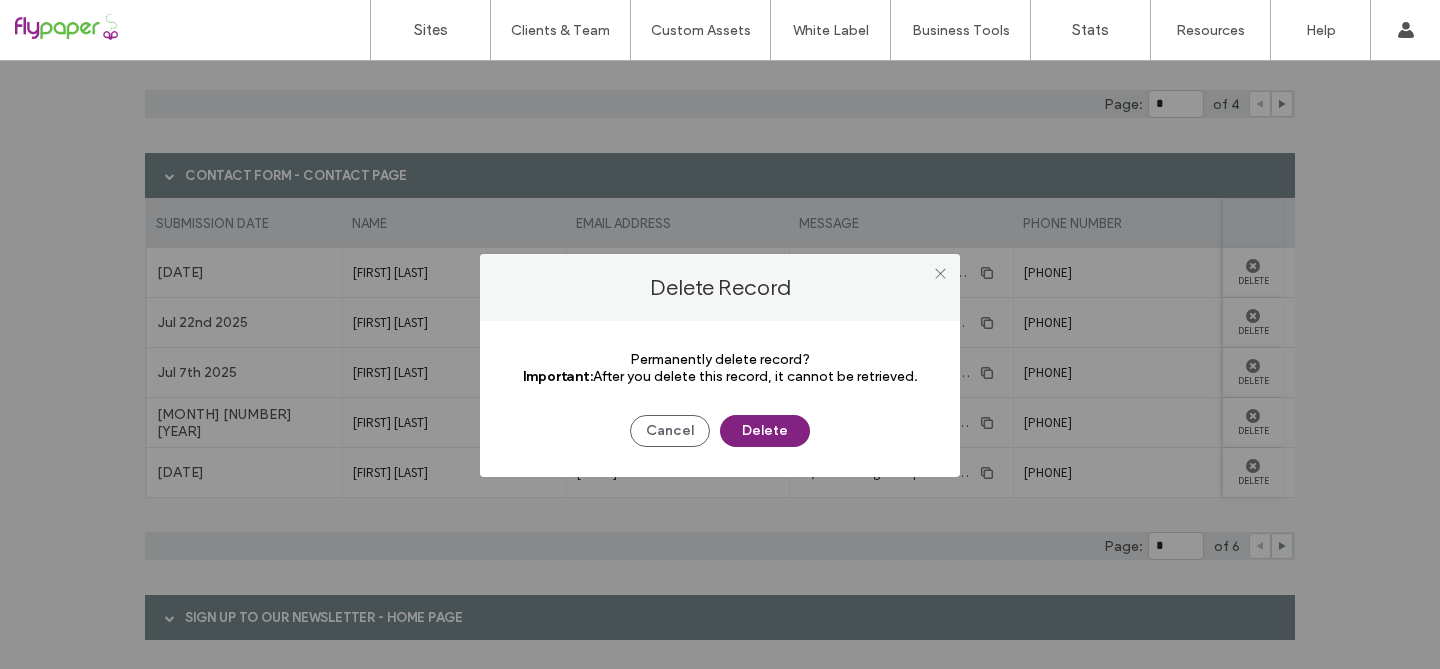 click on "Delete" at bounding box center [765, 431] 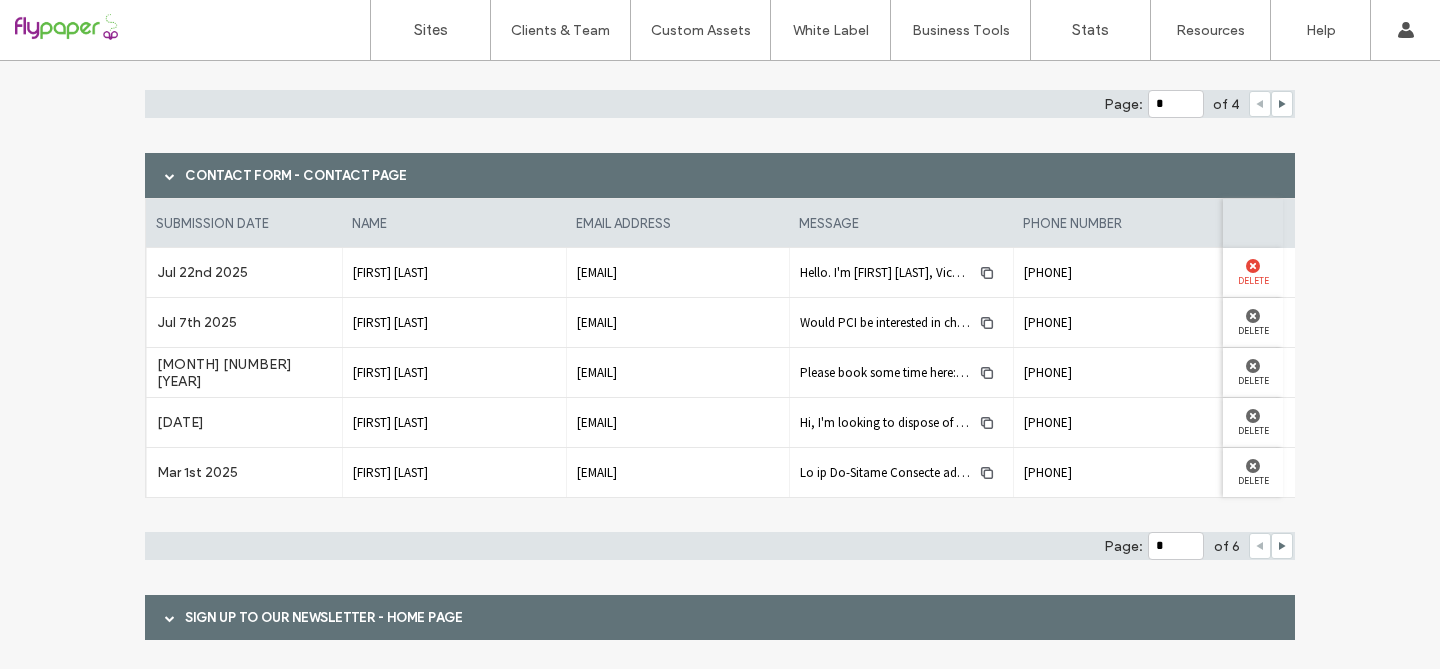 click 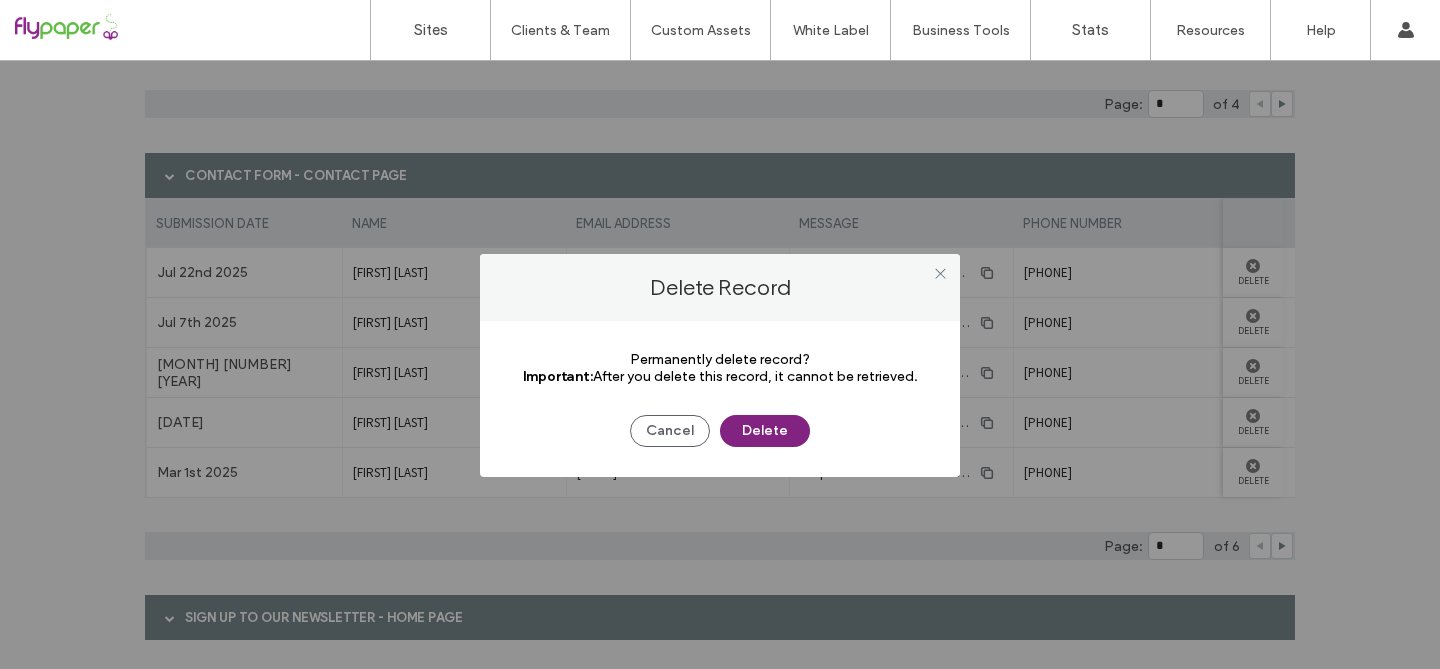 click on "Delete" at bounding box center (765, 431) 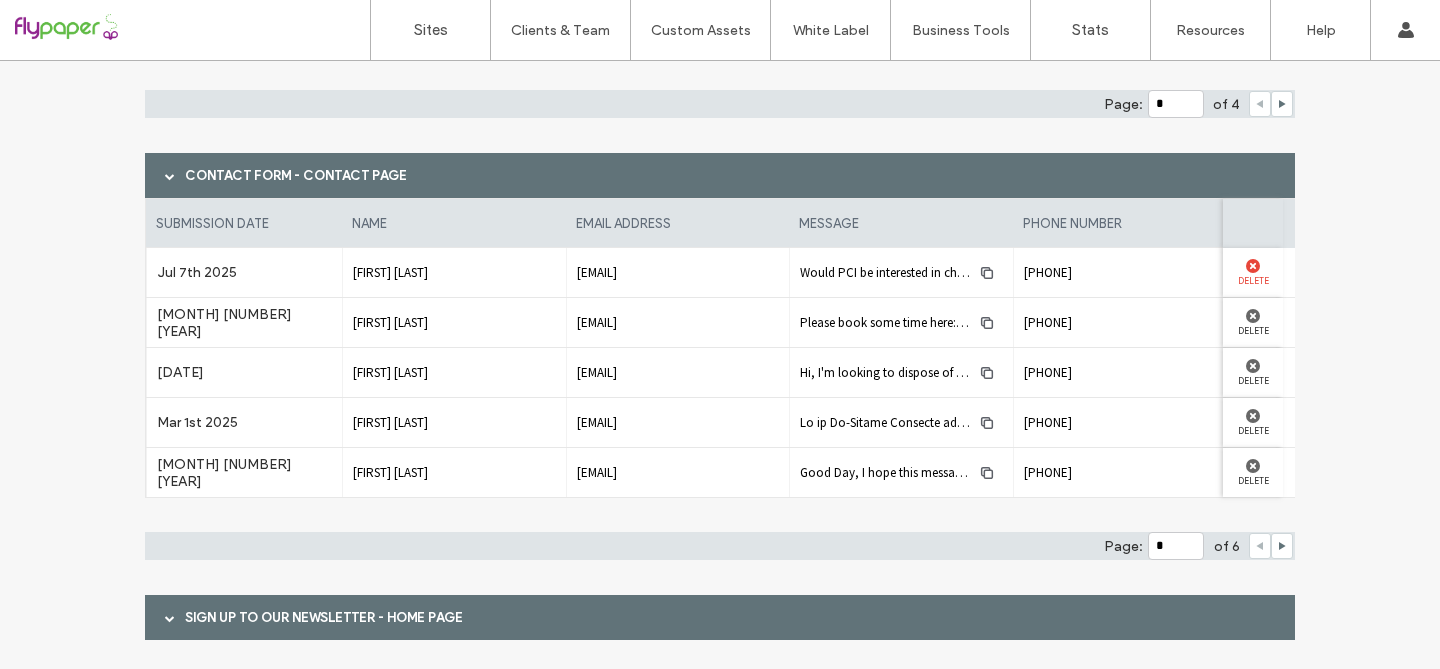 click 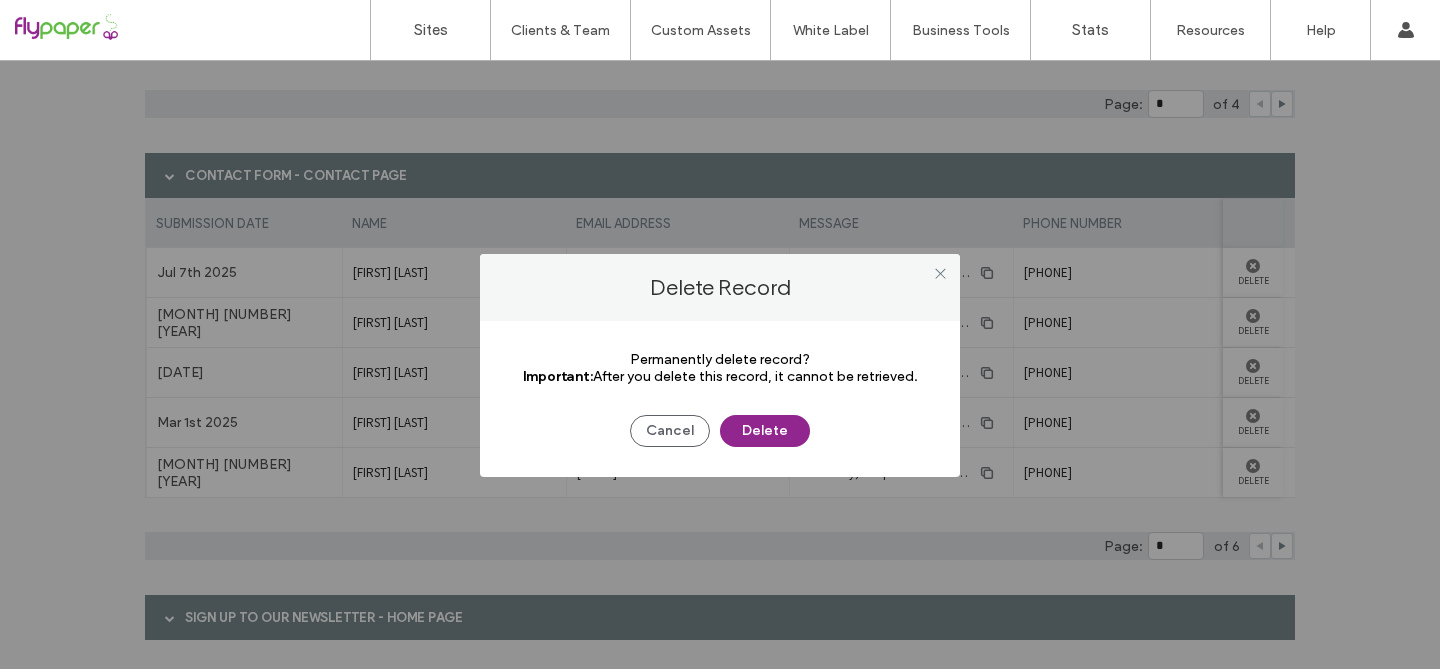 click on "Permanently delete record? Important:  After you delete this record, it cannot be retrieved. Cancel Delete" at bounding box center [720, 399] 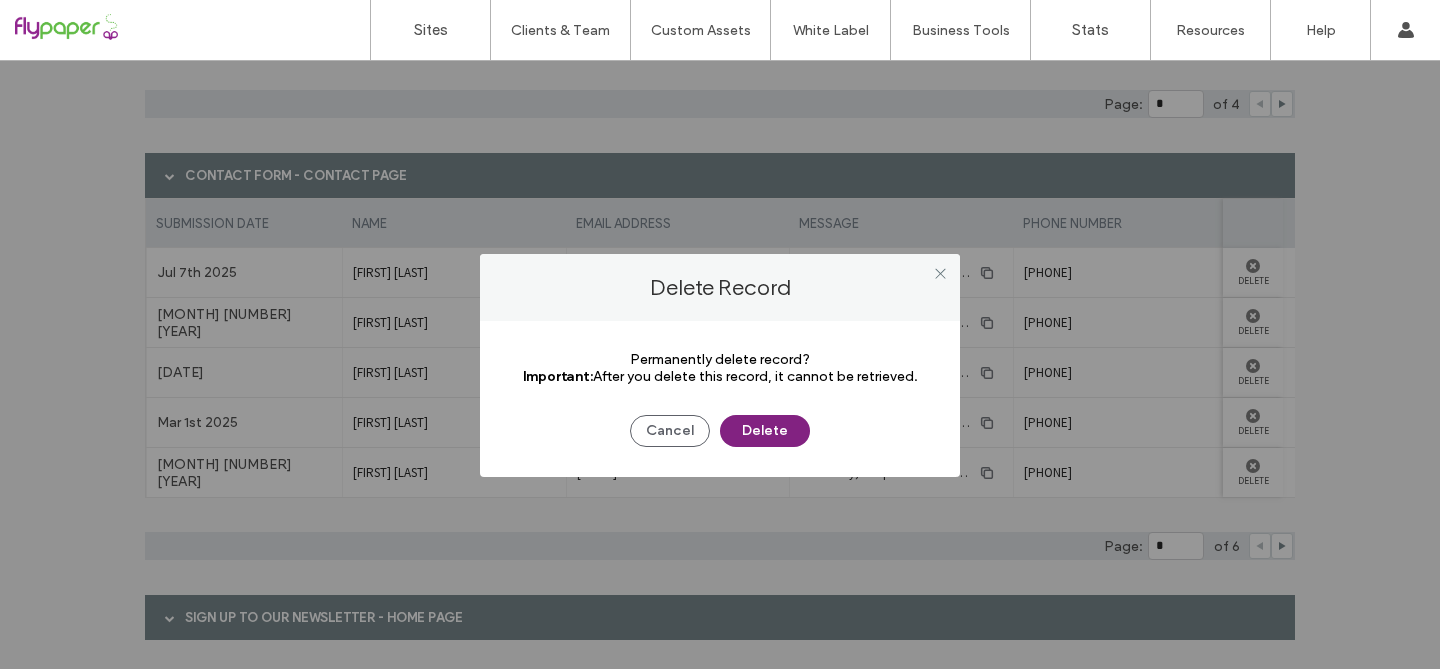 click on "Delete" at bounding box center (765, 431) 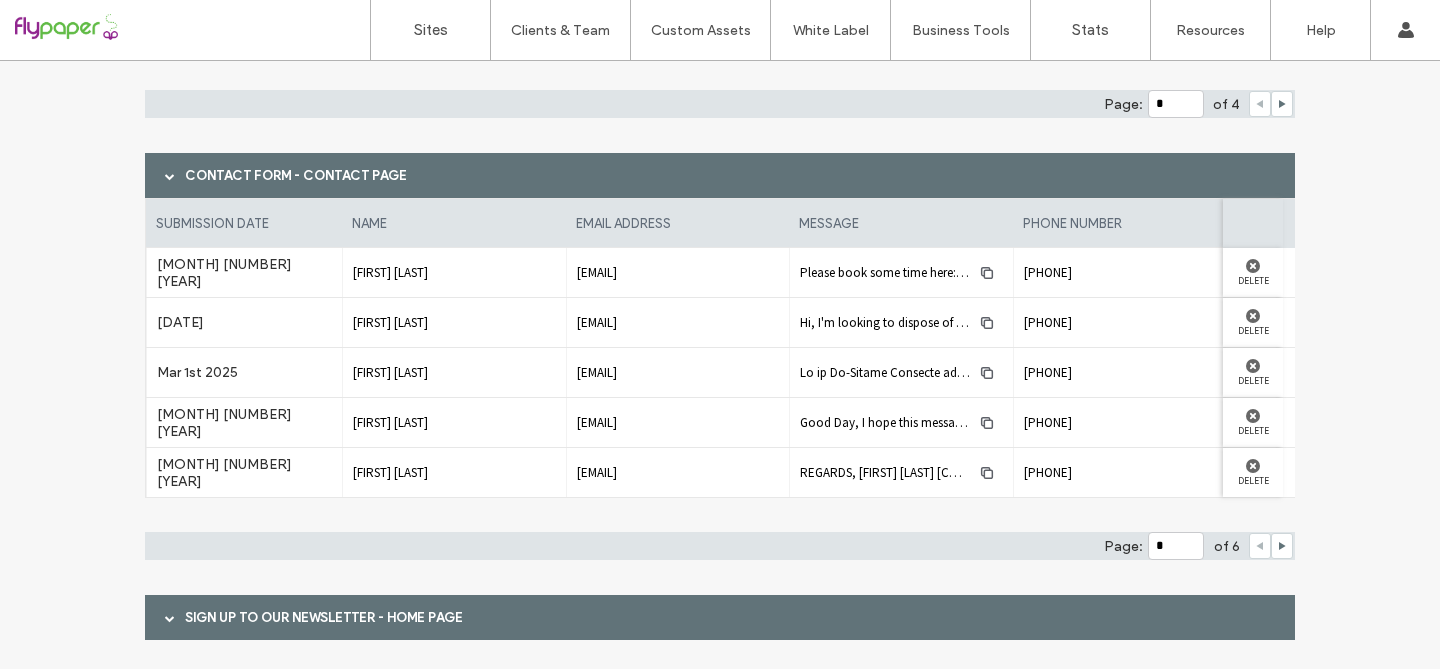 scroll, scrollTop: 611, scrollLeft: 0, axis: vertical 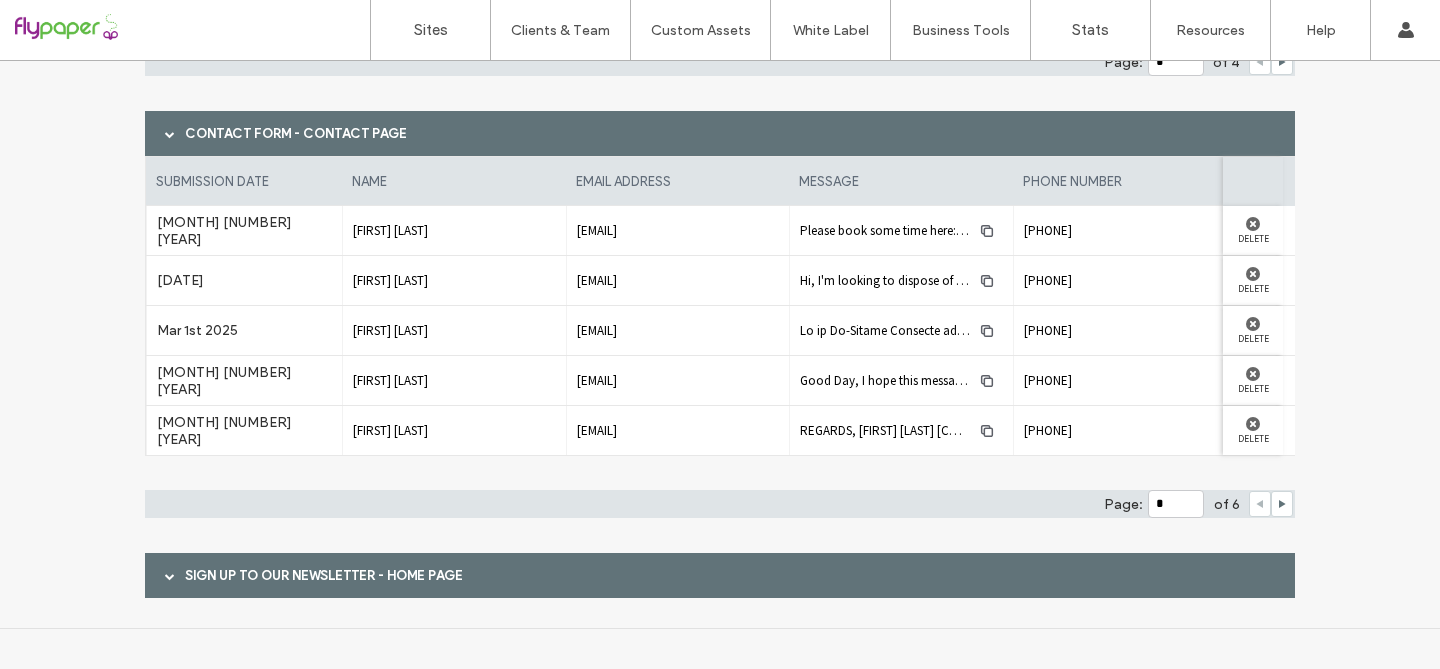 click at bounding box center [170, 576] 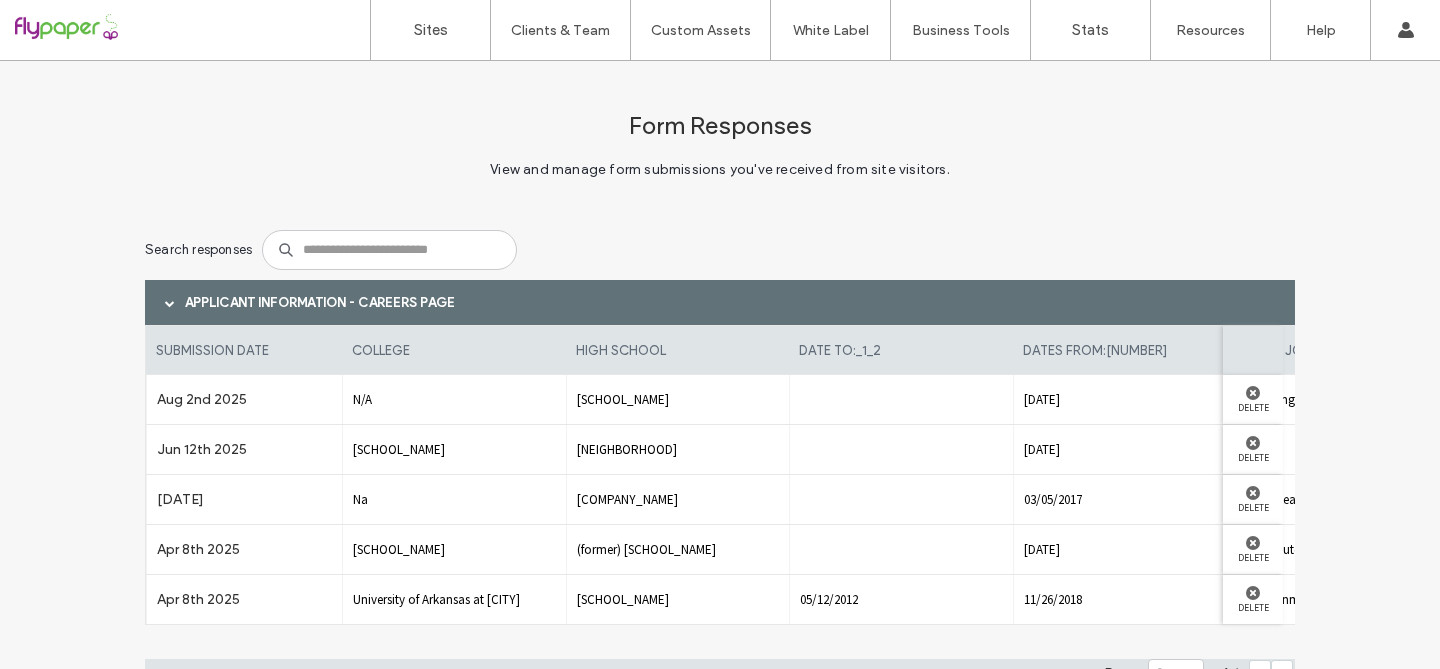 scroll, scrollTop: 978, scrollLeft: 0, axis: vertical 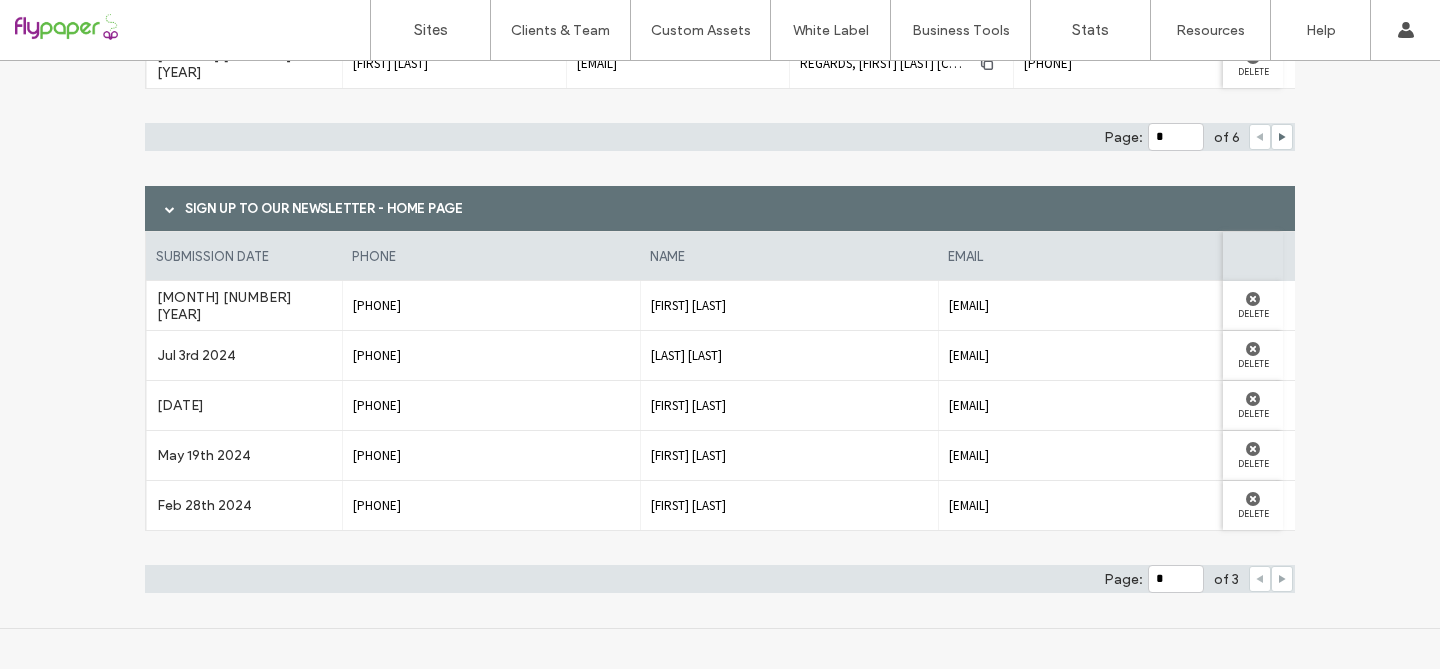 click 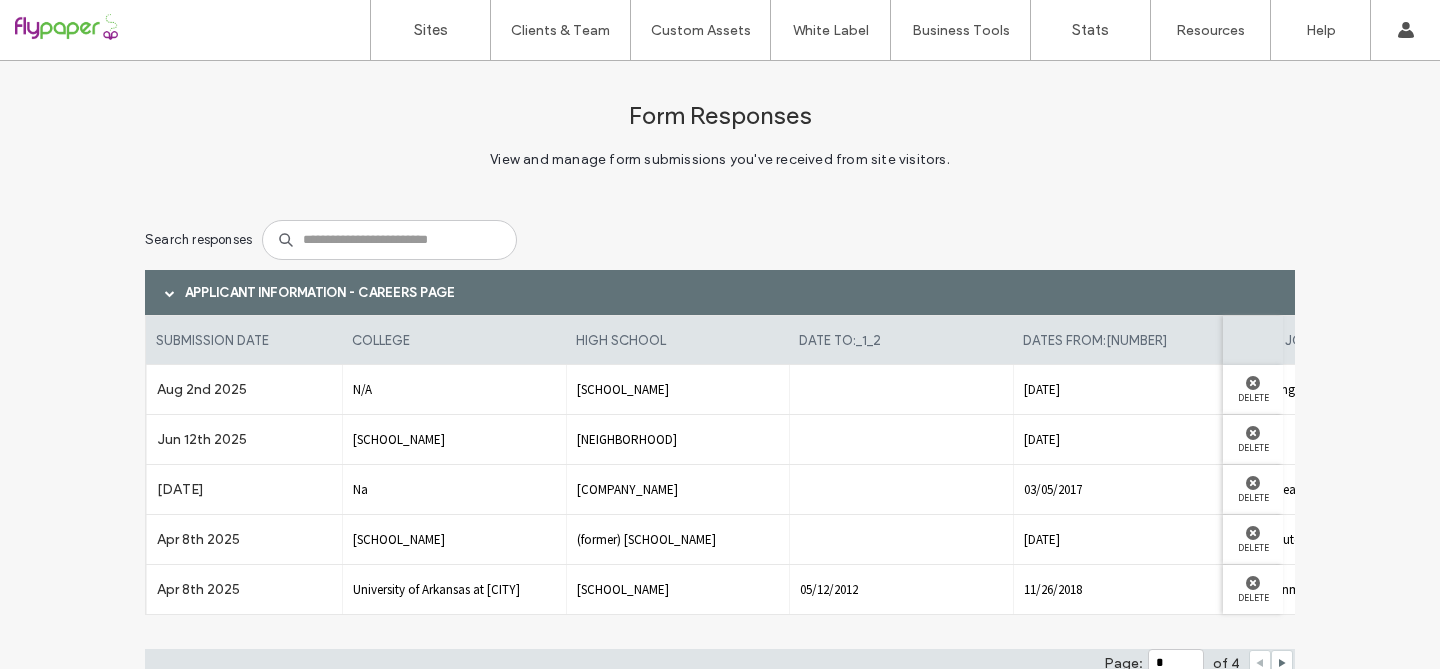 scroll, scrollTop: 0, scrollLeft: 0, axis: both 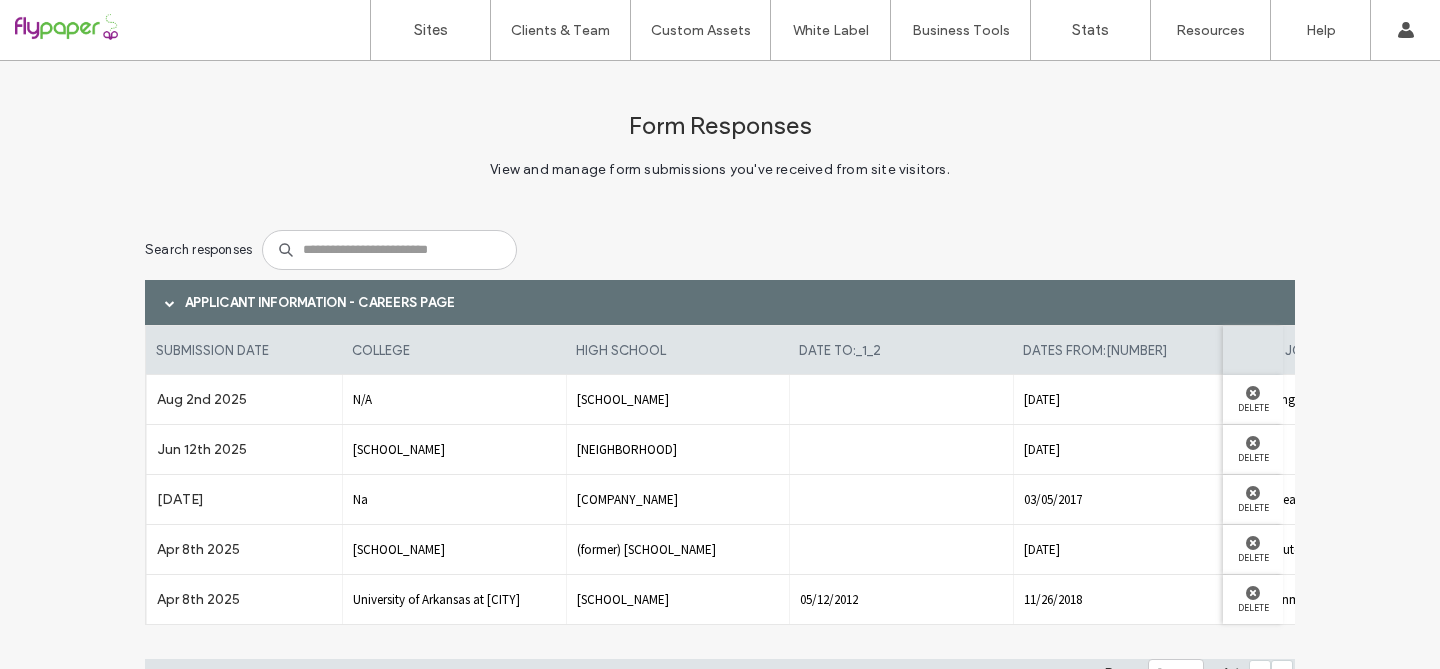 click at bounding box center (128, 30) 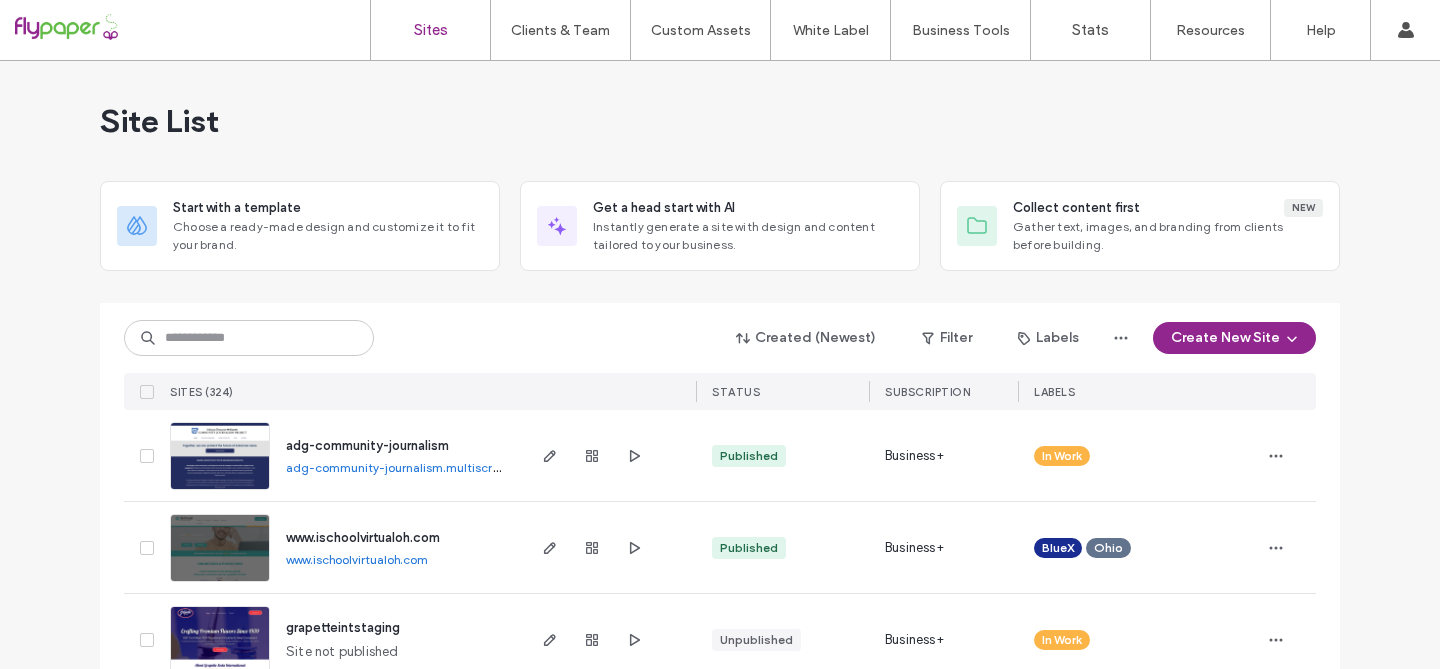 scroll, scrollTop: 0, scrollLeft: 0, axis: both 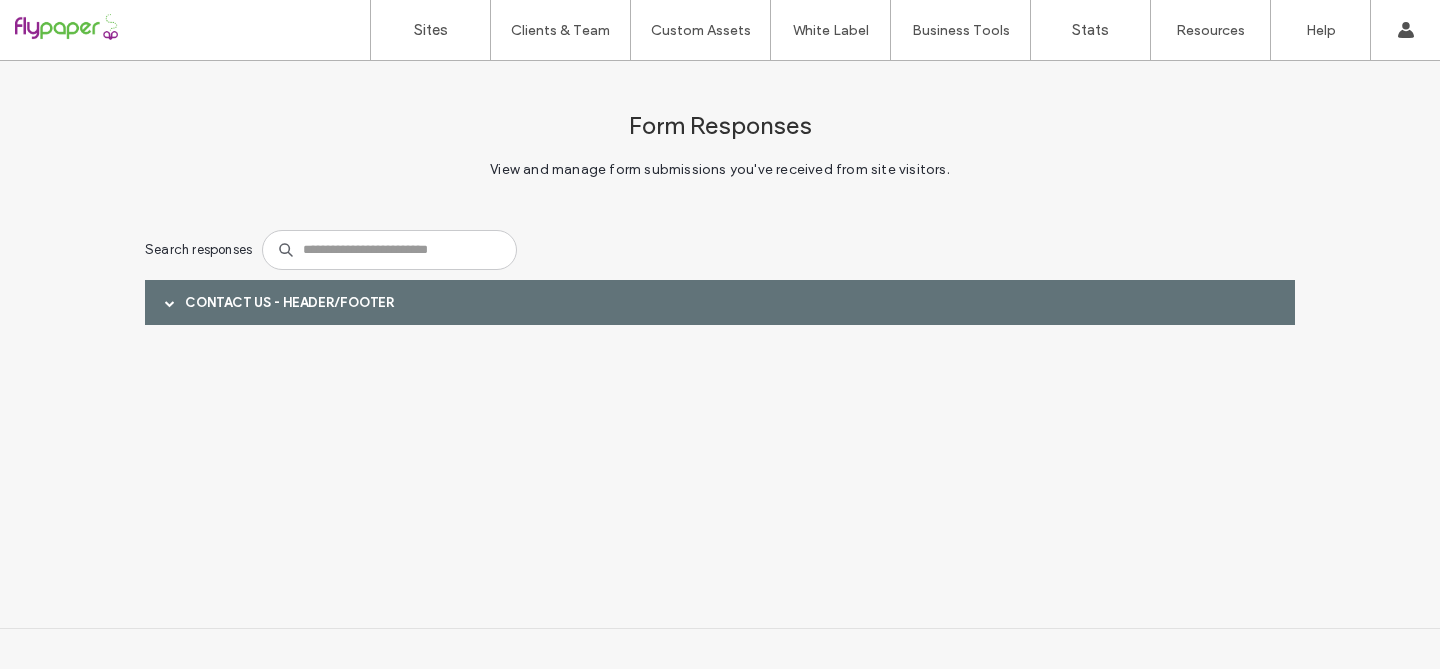 click at bounding box center (170, 303) 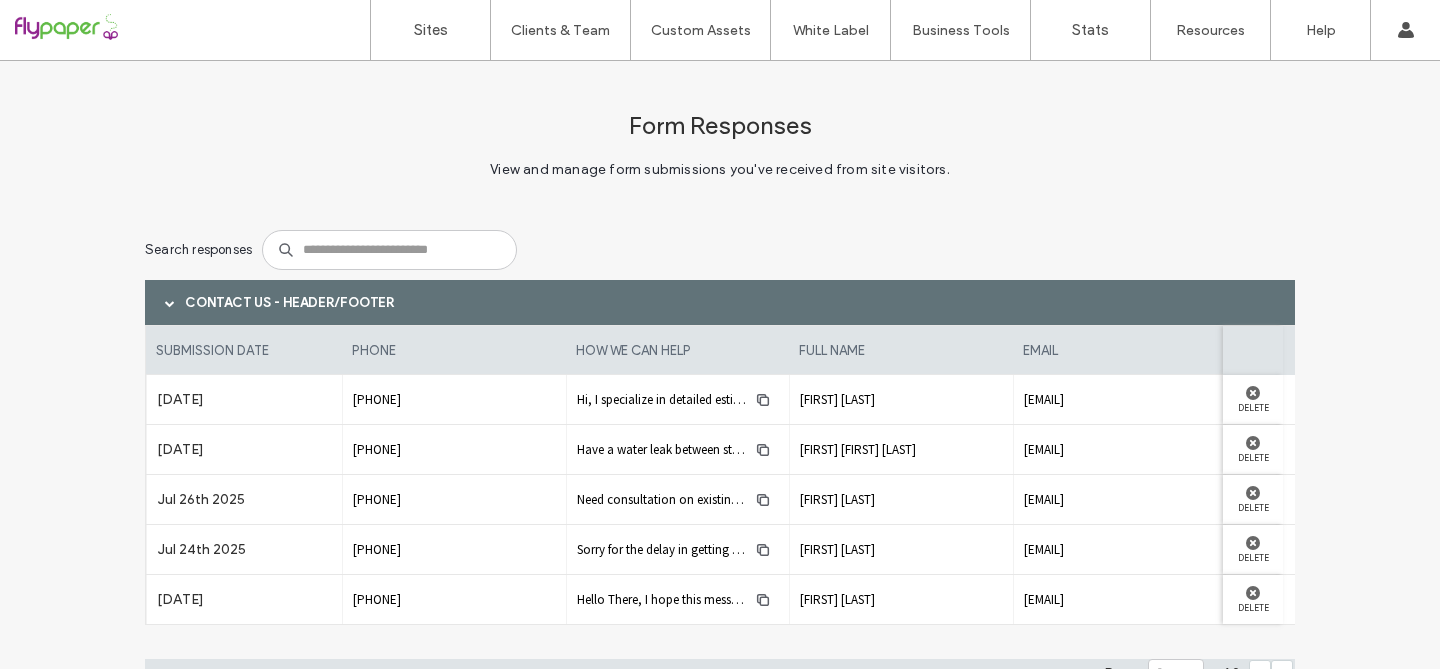 scroll, scrollTop: 94, scrollLeft: 0, axis: vertical 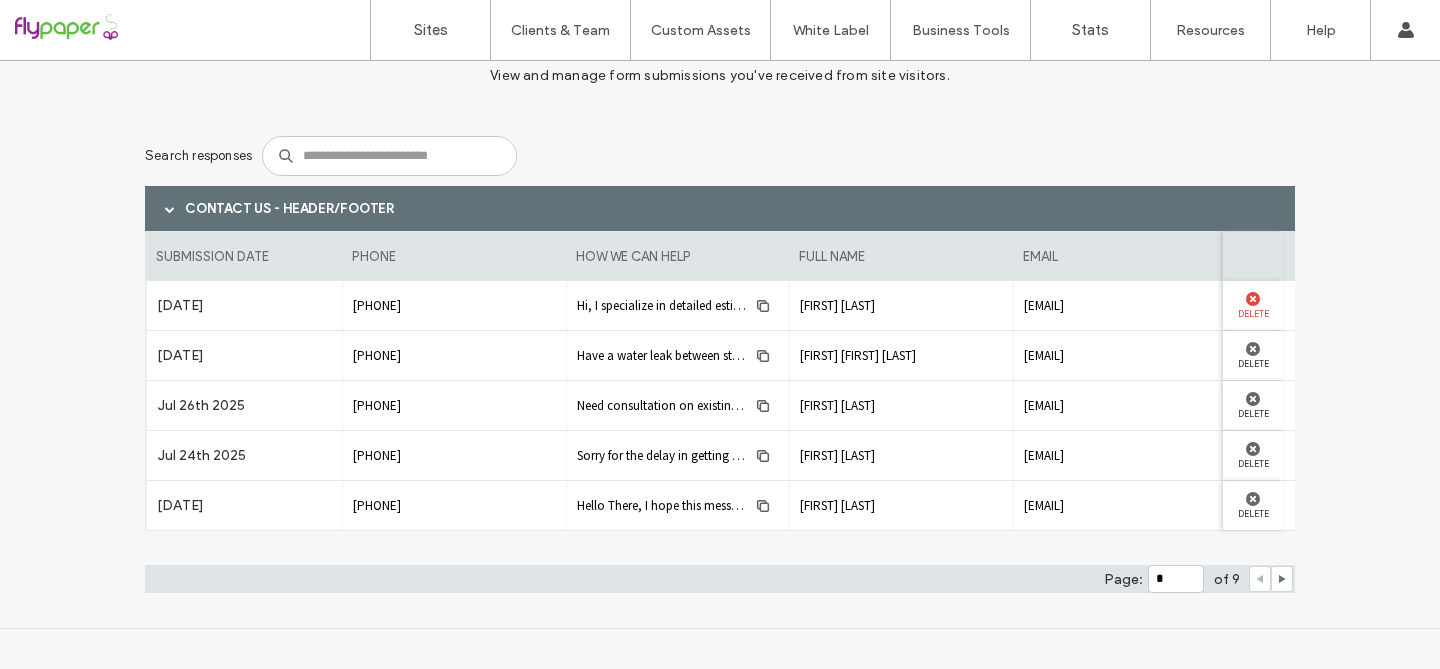 click on "Delete" at bounding box center [1253, 305] 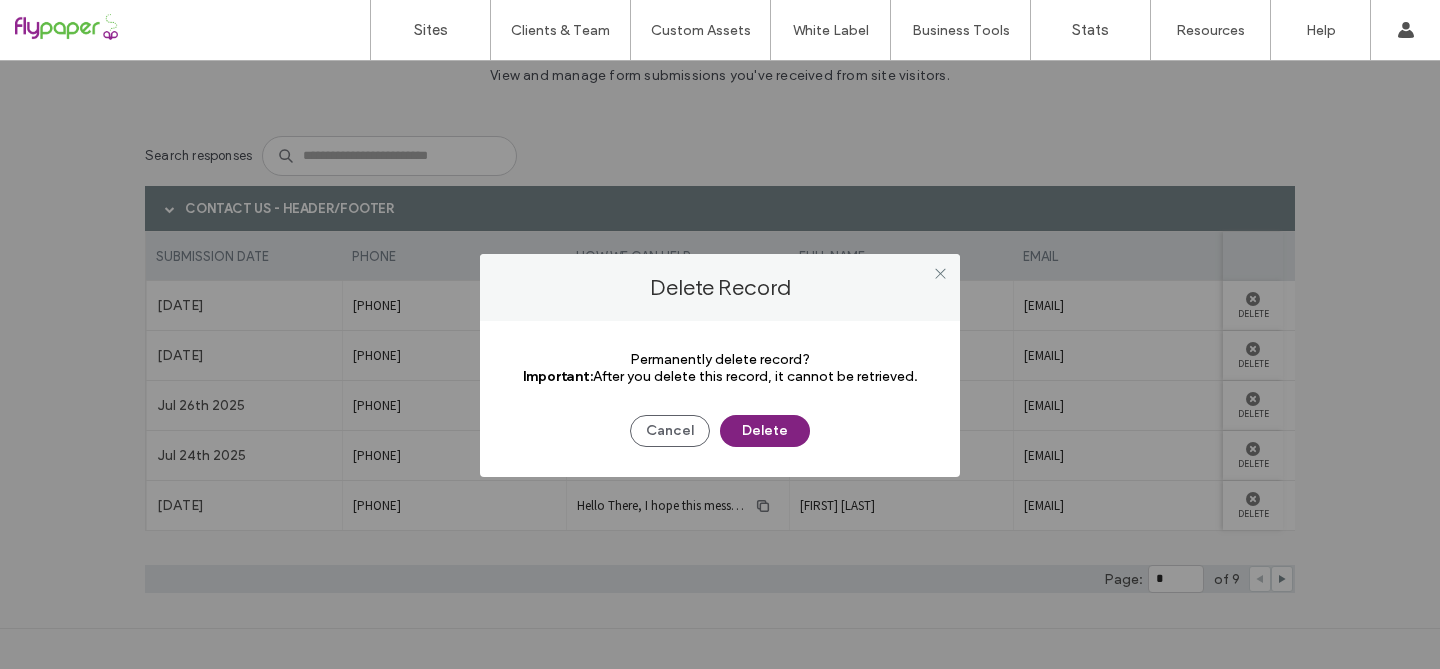 click on "Delete" at bounding box center [765, 431] 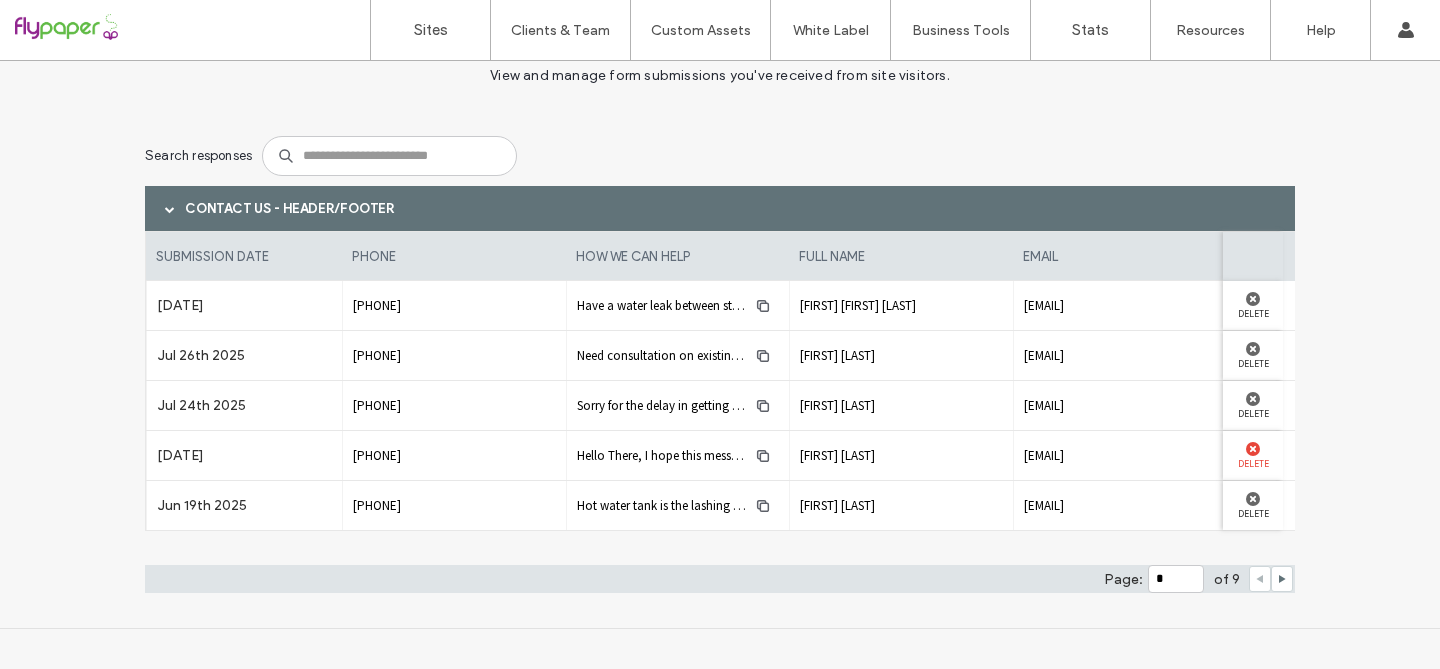 click 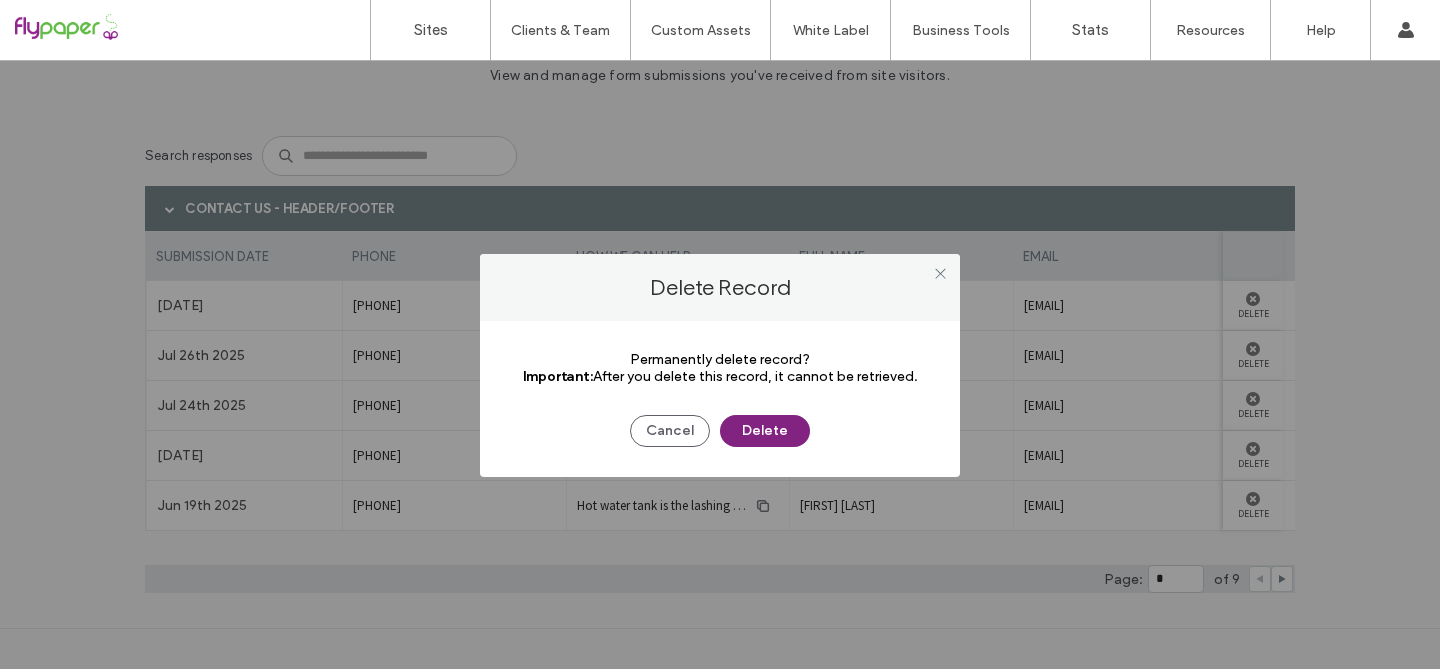 click on "Delete" at bounding box center (765, 431) 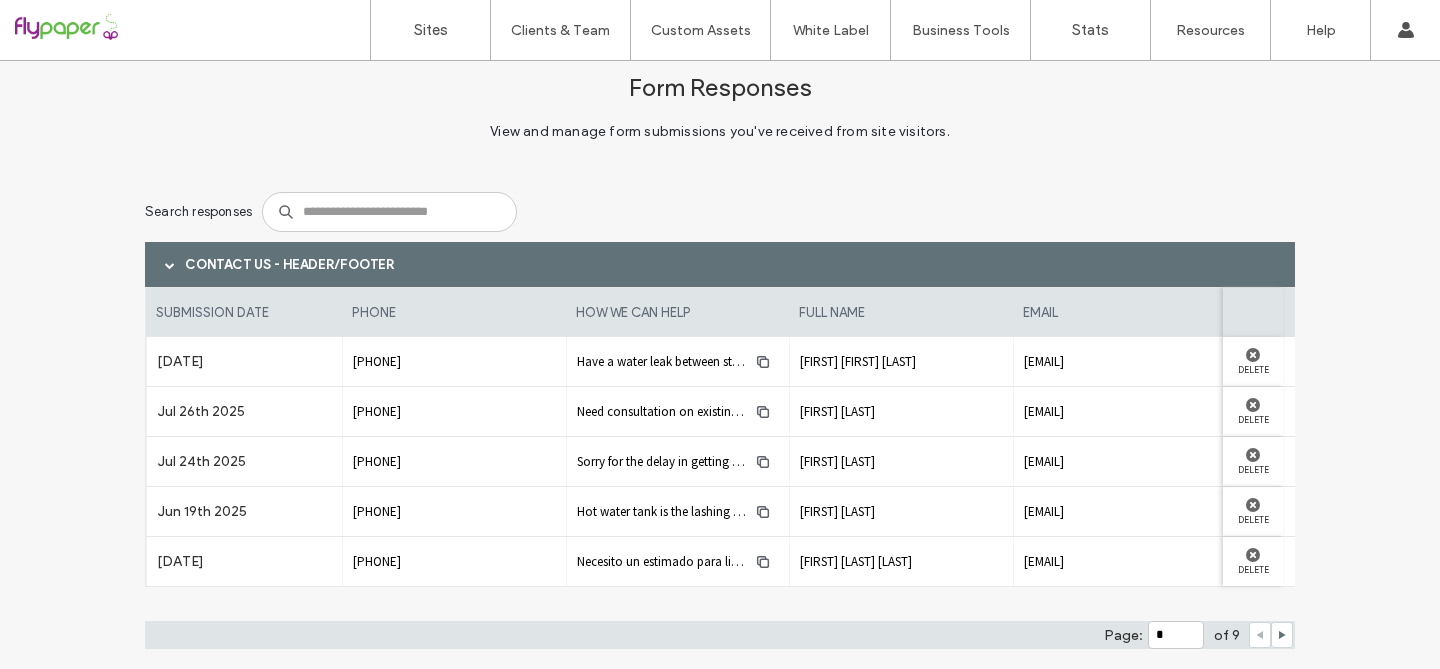scroll, scrollTop: 0, scrollLeft: 0, axis: both 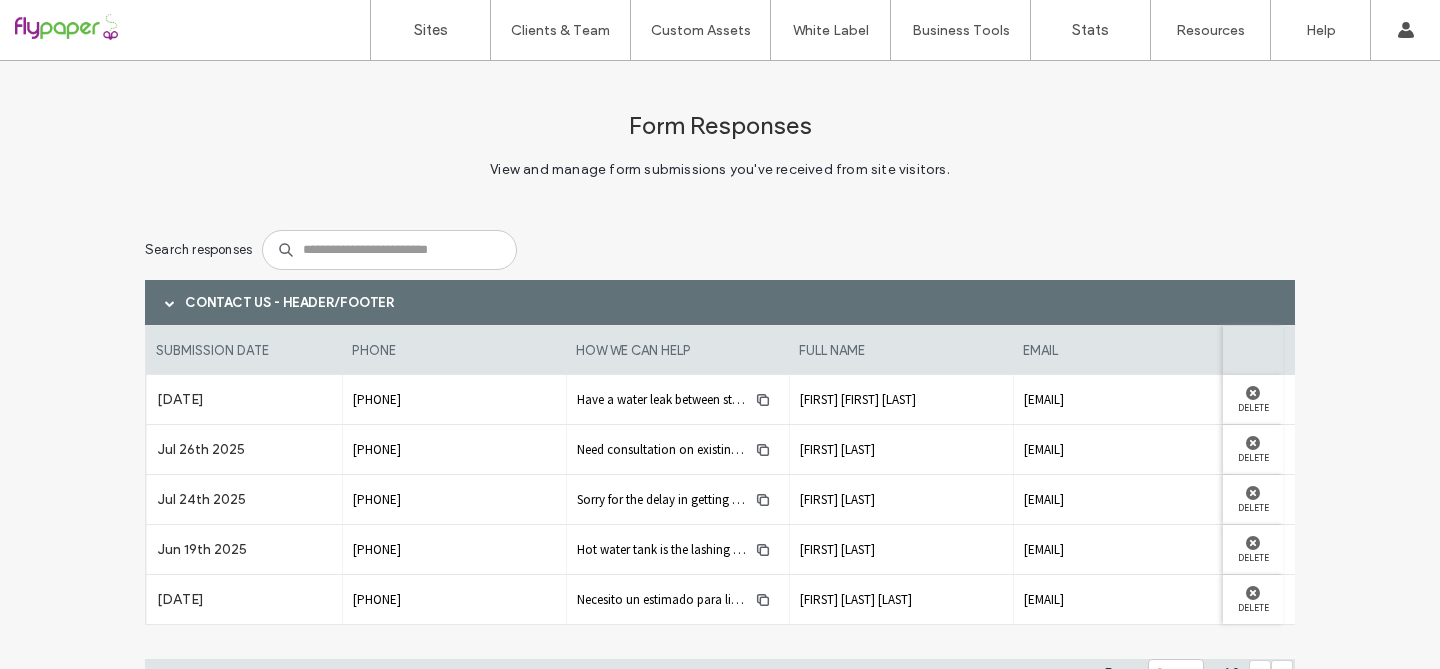 click at bounding box center (128, 30) 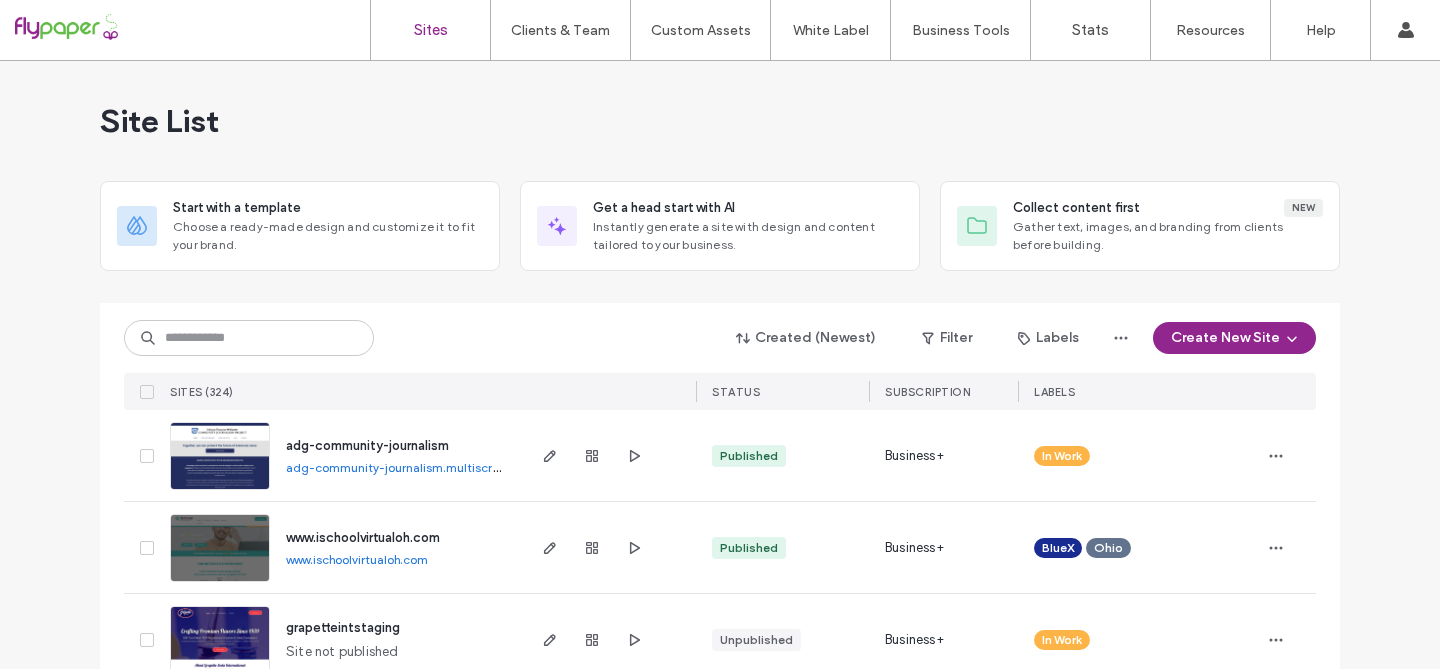 click at bounding box center (249, 338) 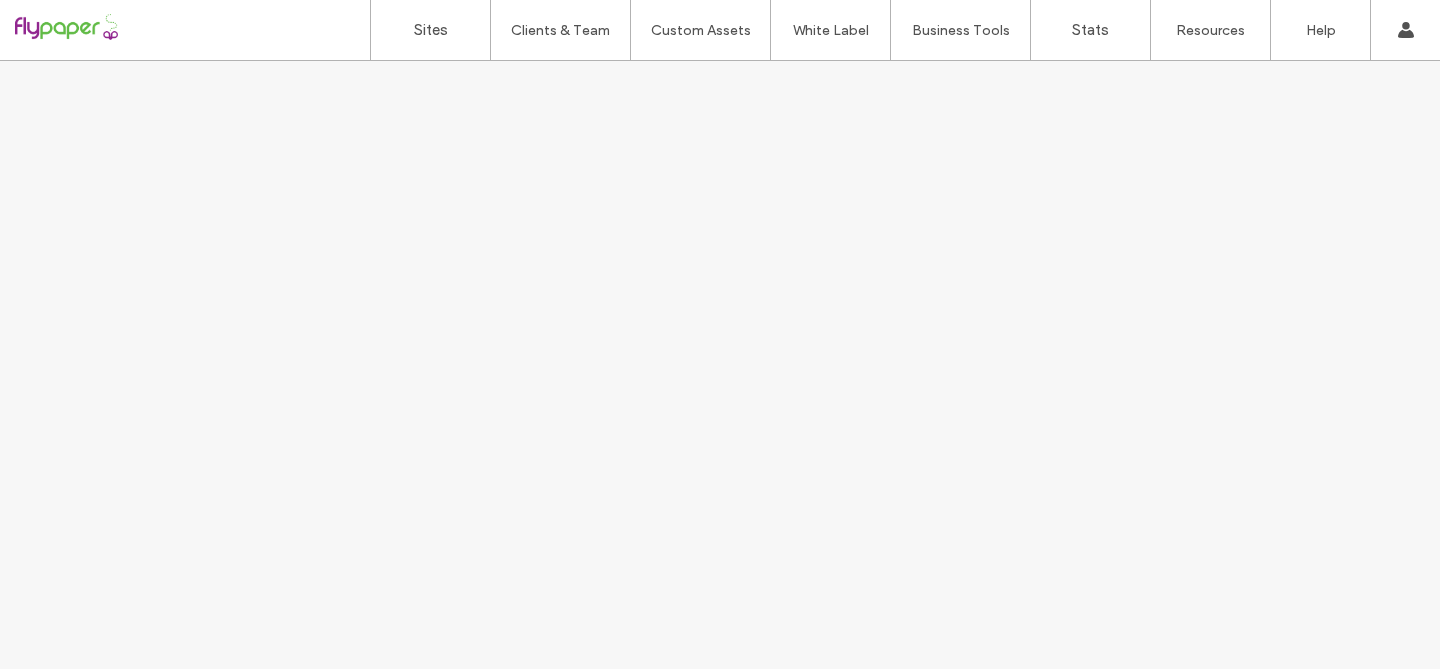 scroll, scrollTop: 0, scrollLeft: 0, axis: both 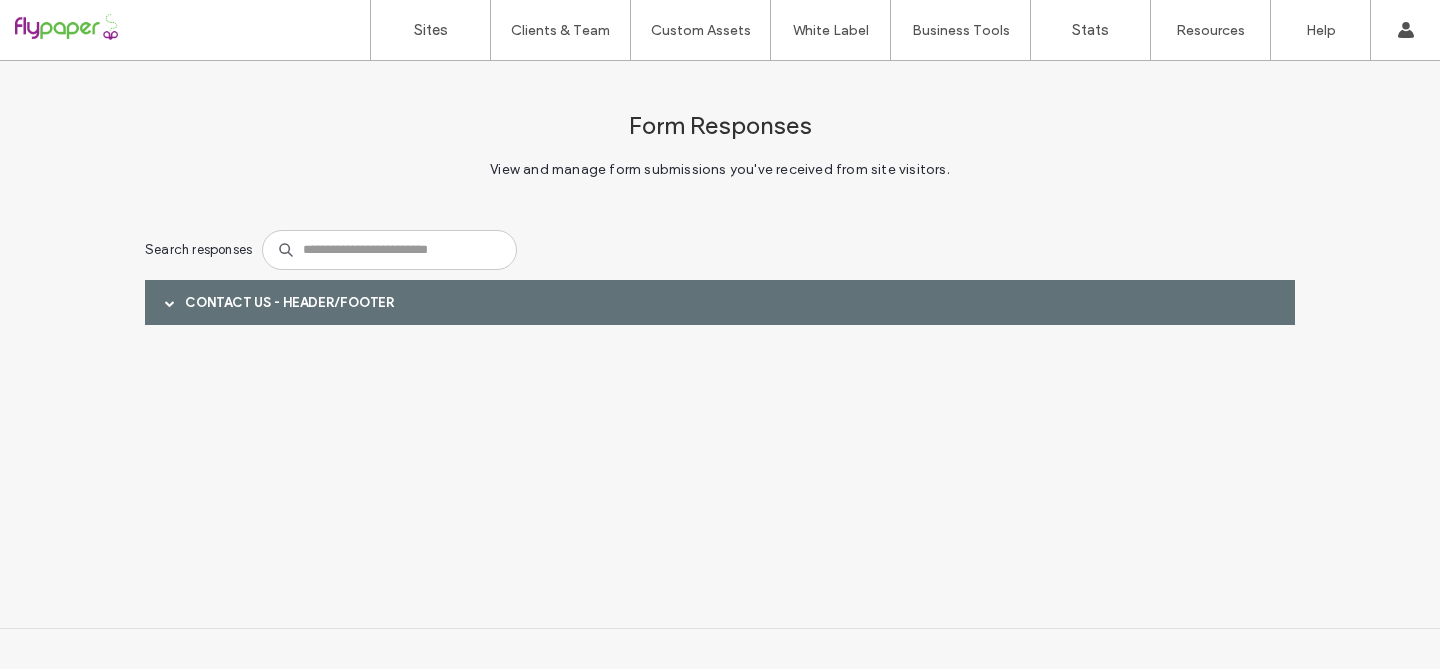 click at bounding box center (170, 302) 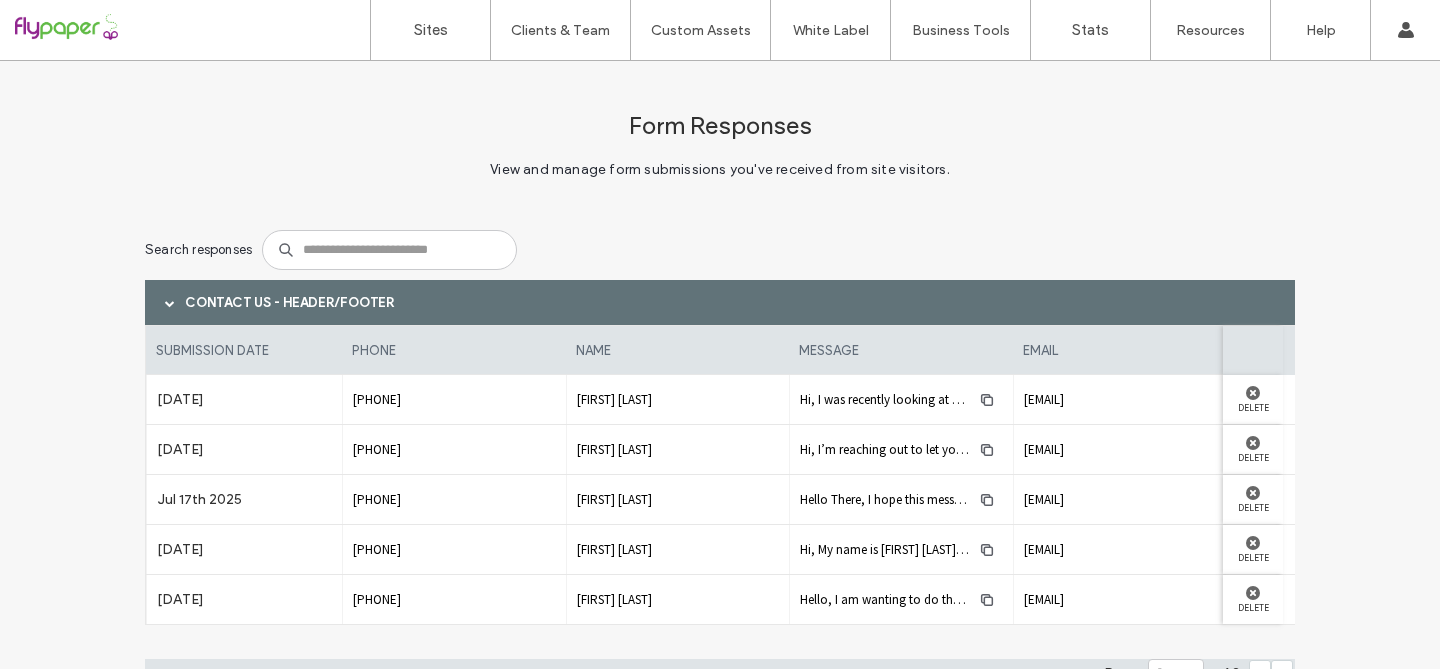 scroll, scrollTop: 94, scrollLeft: 0, axis: vertical 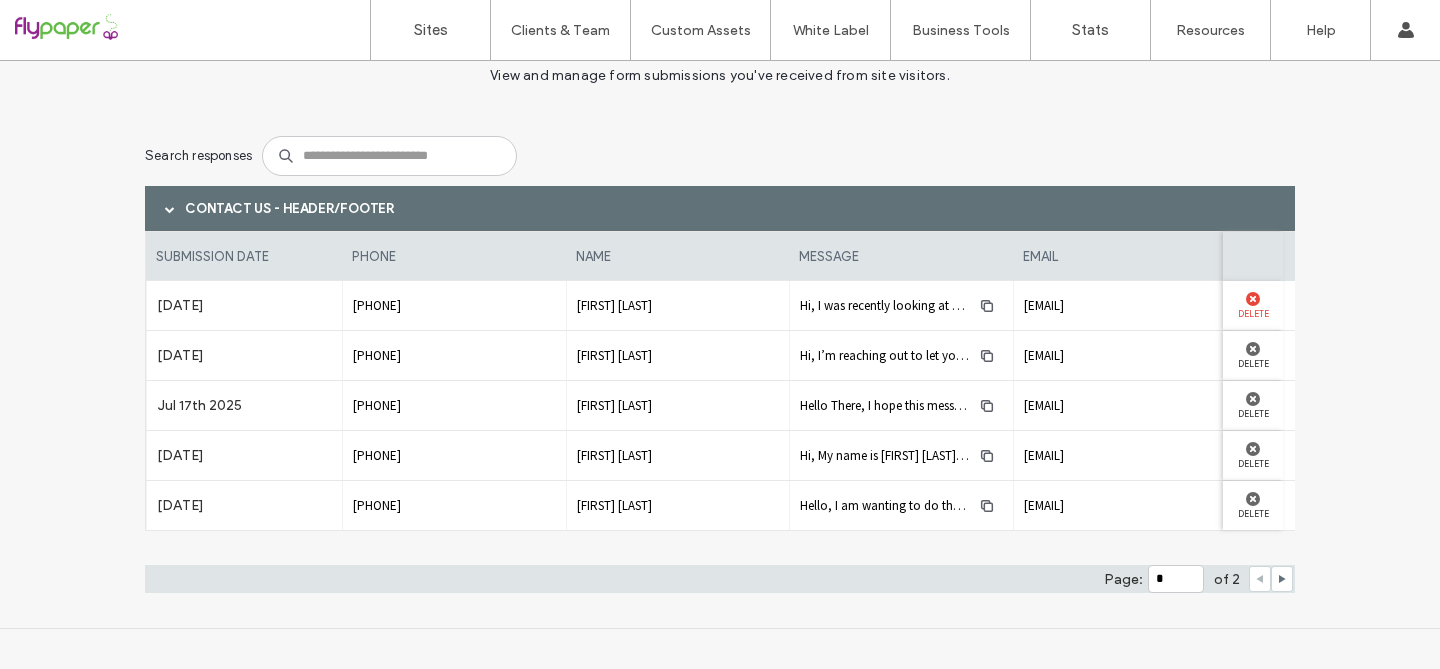 click 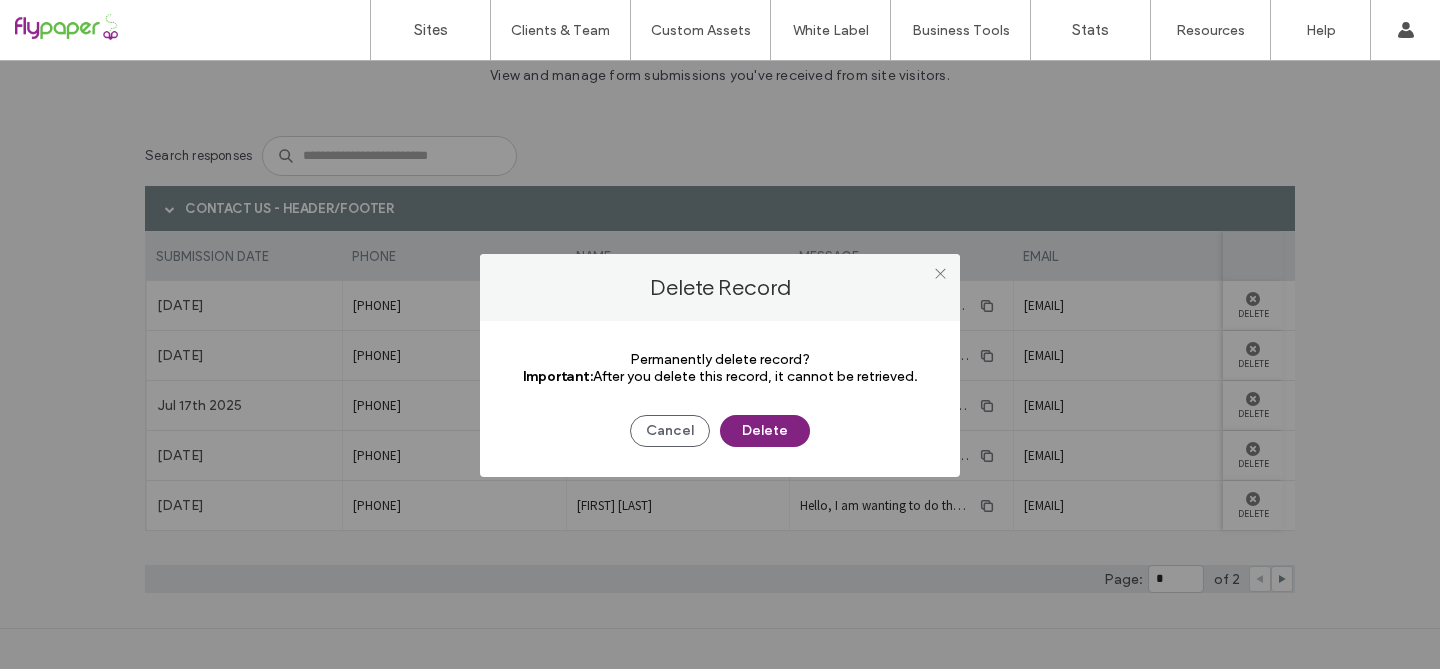 click on "Delete" at bounding box center [765, 431] 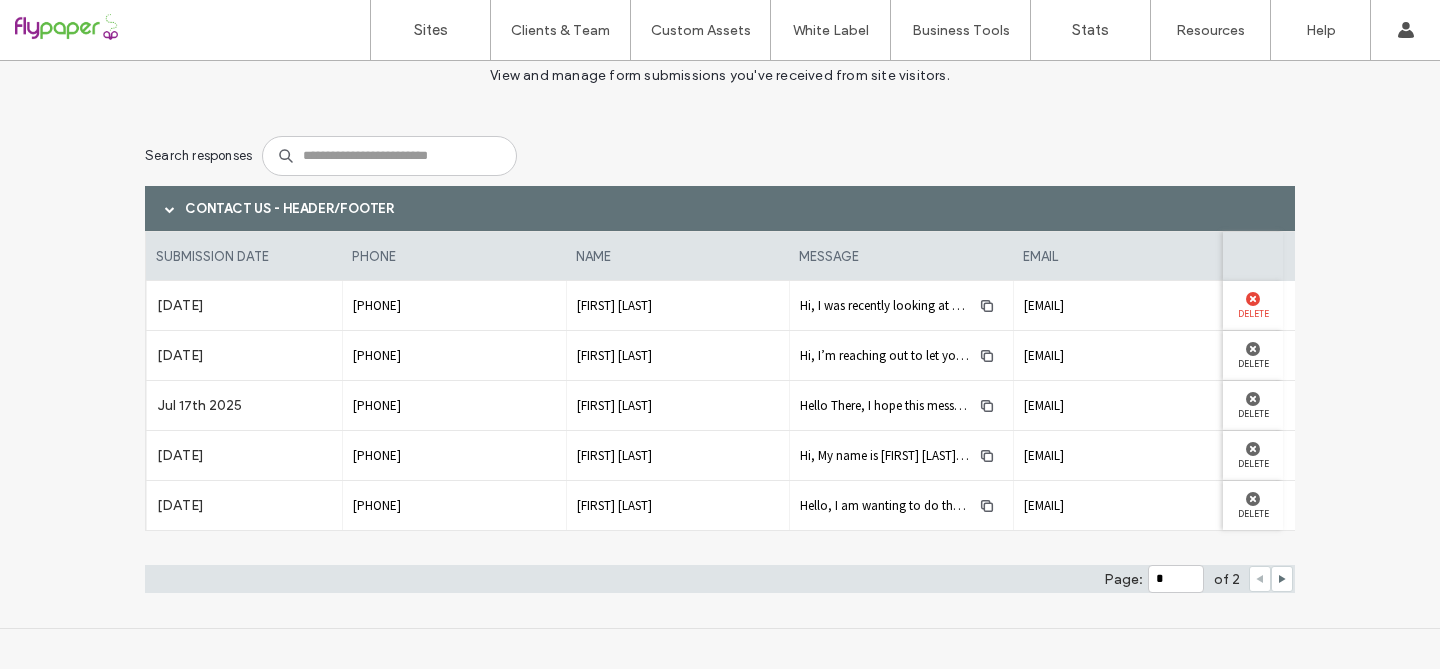 click 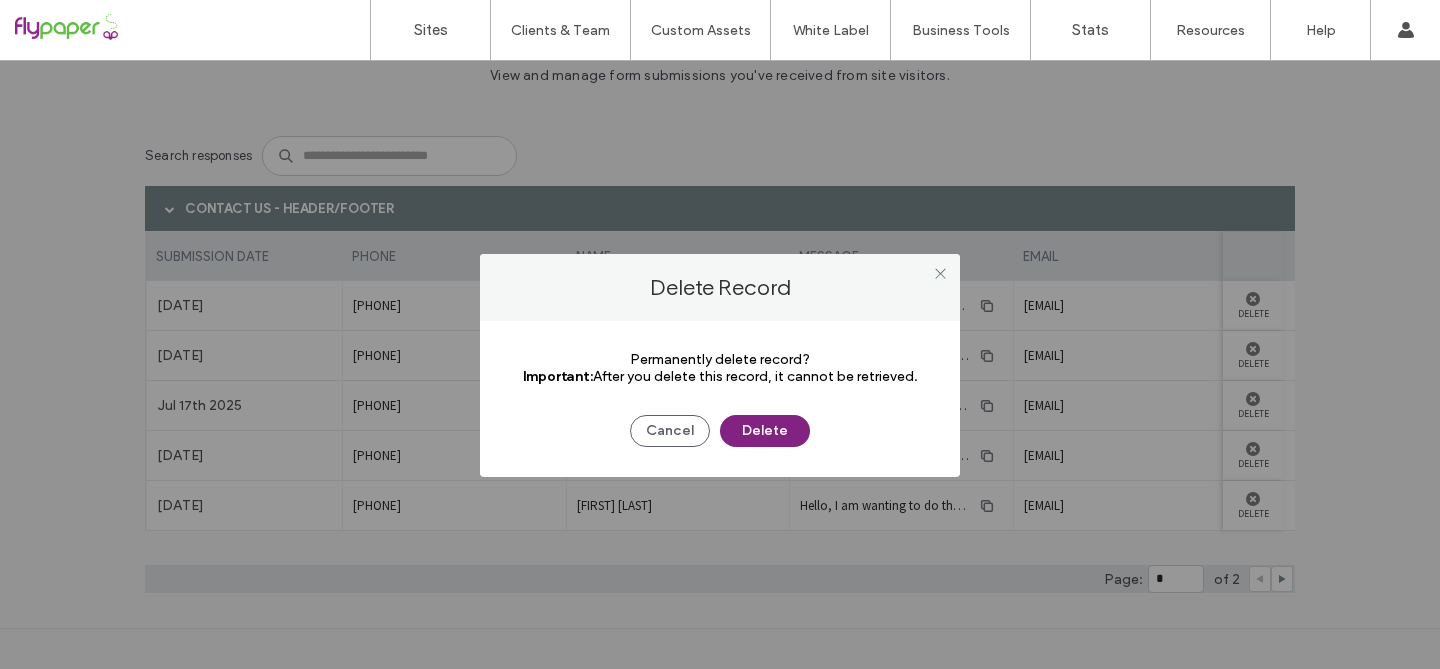 click on "Delete" at bounding box center (765, 431) 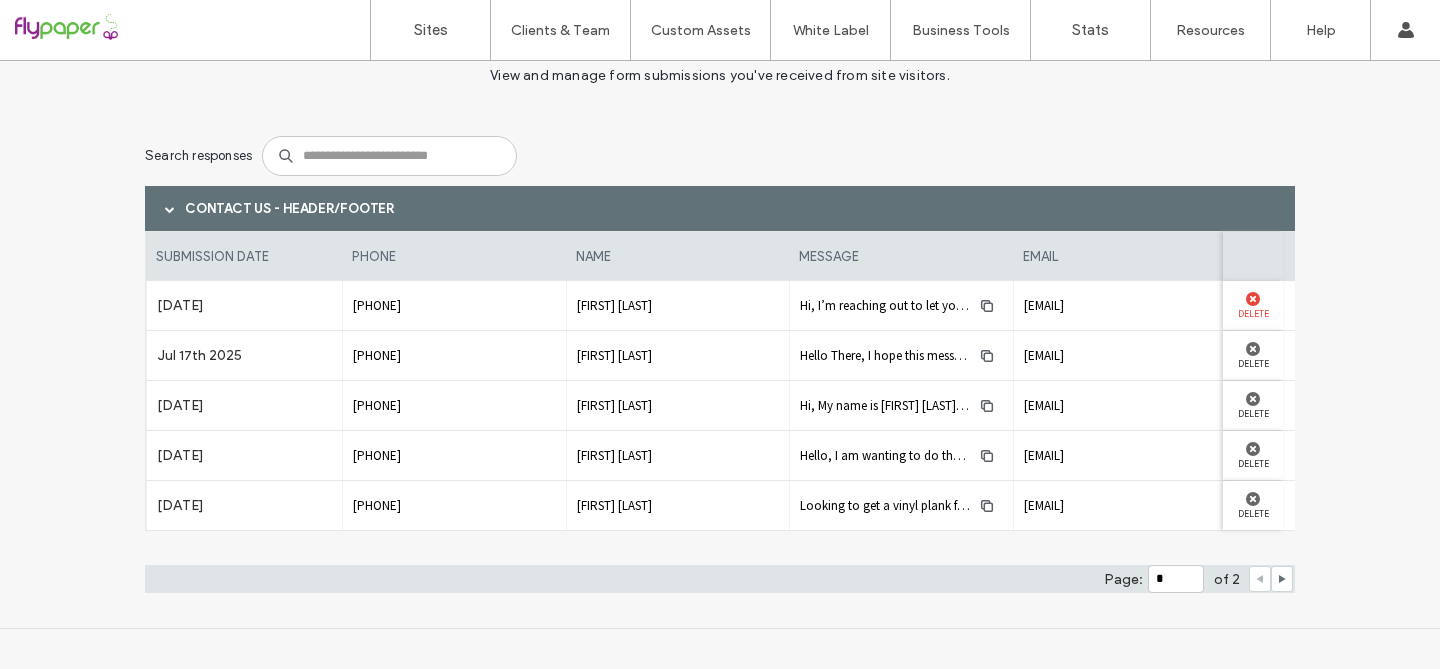 click 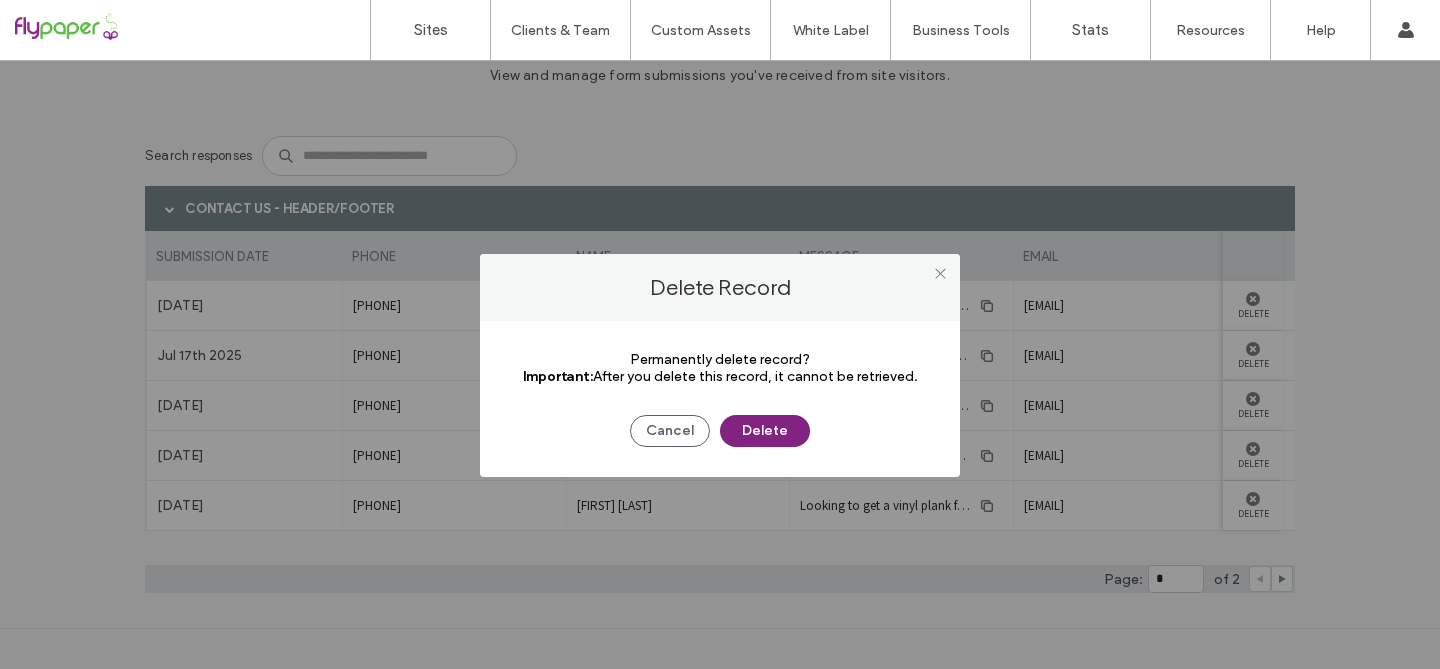 click on "Delete" at bounding box center (765, 431) 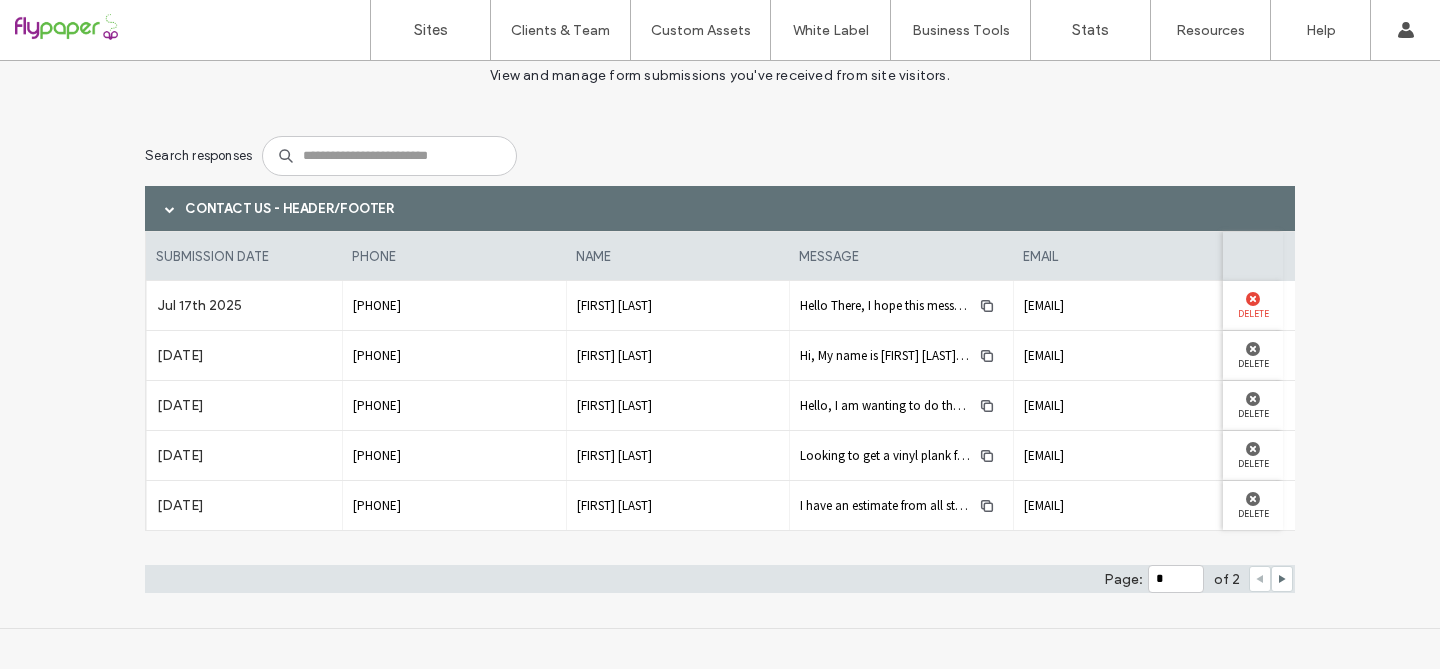 click 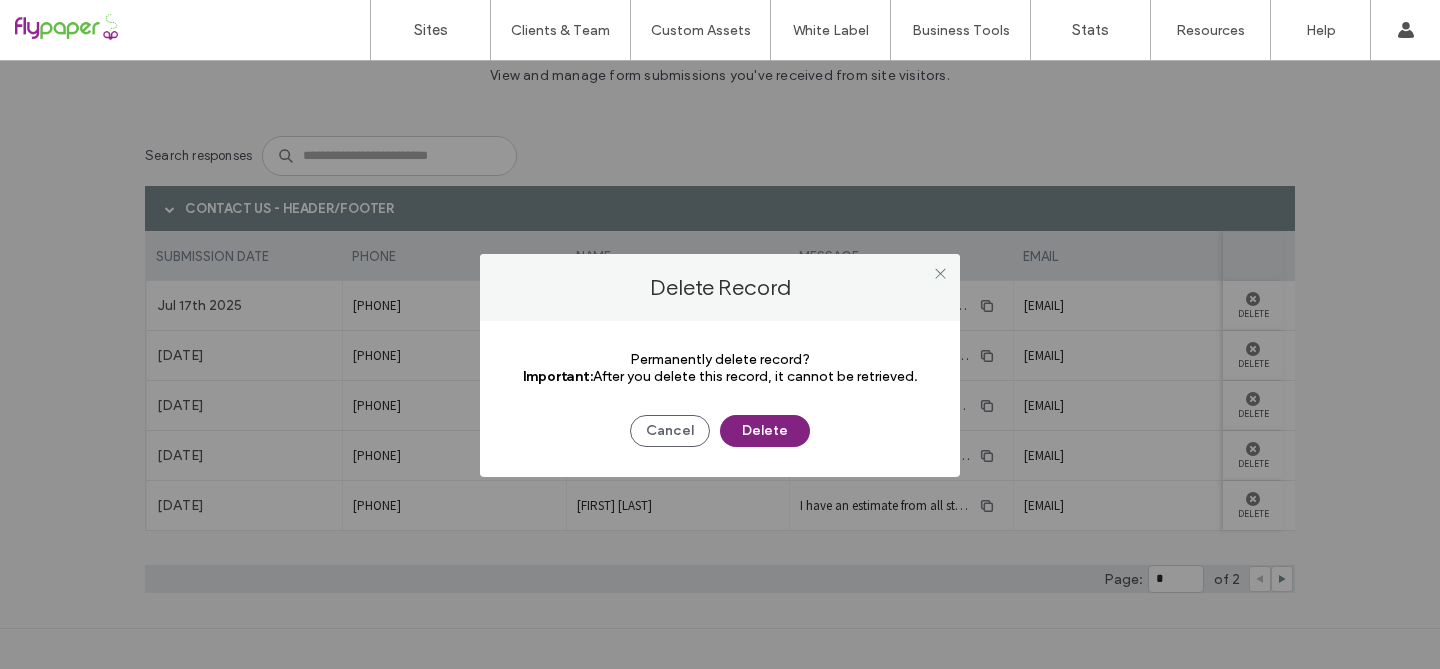 click on "Delete" at bounding box center (765, 431) 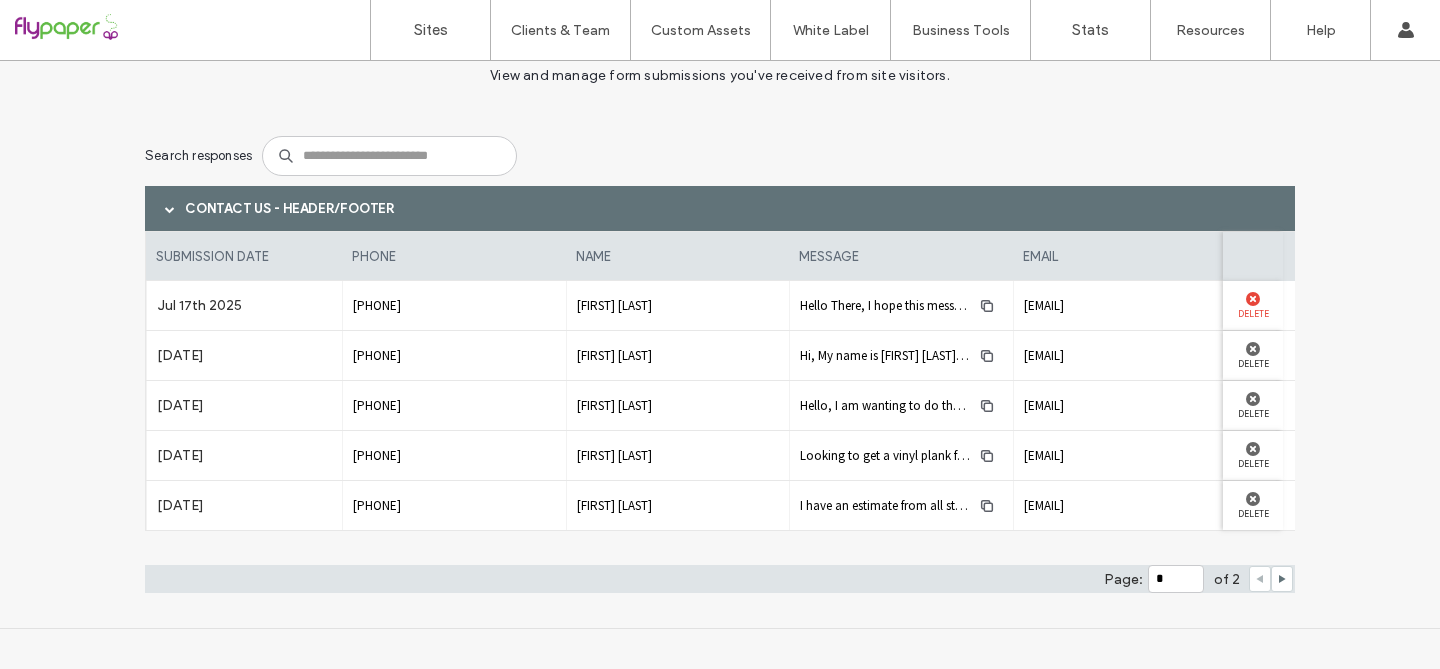 click 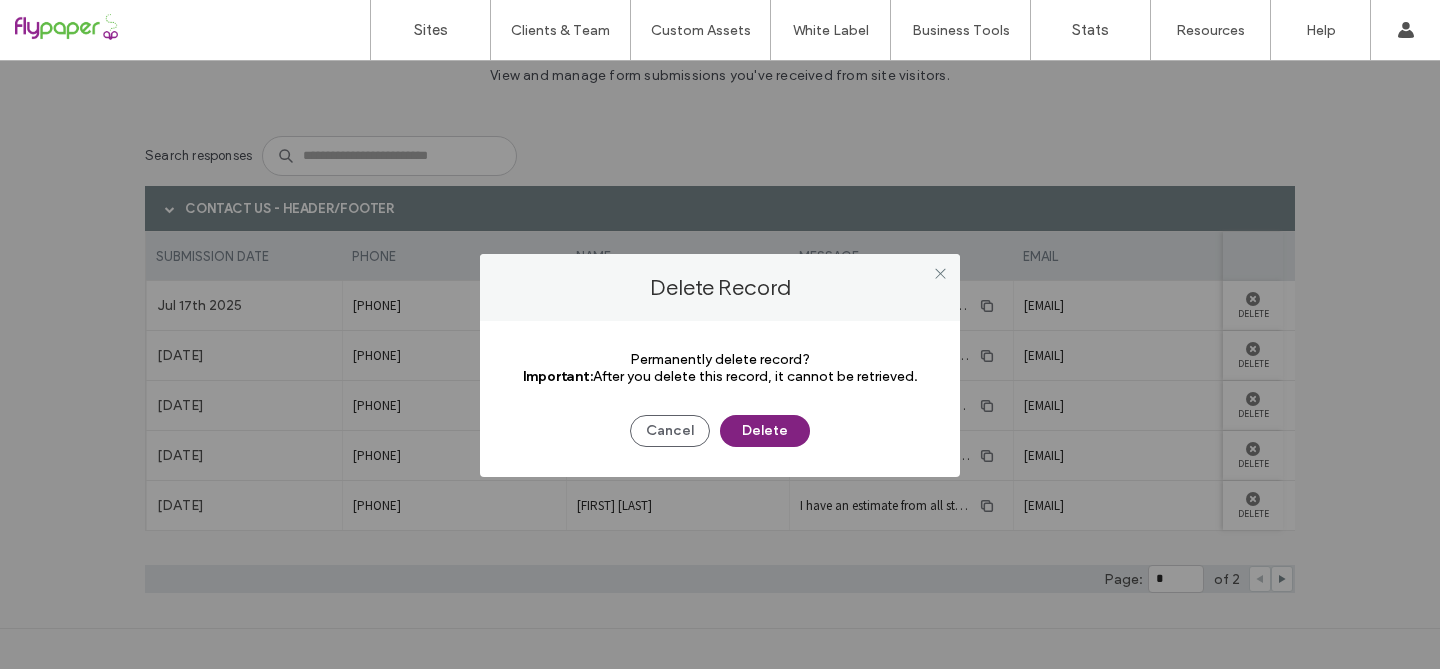 click on "Delete" at bounding box center (765, 431) 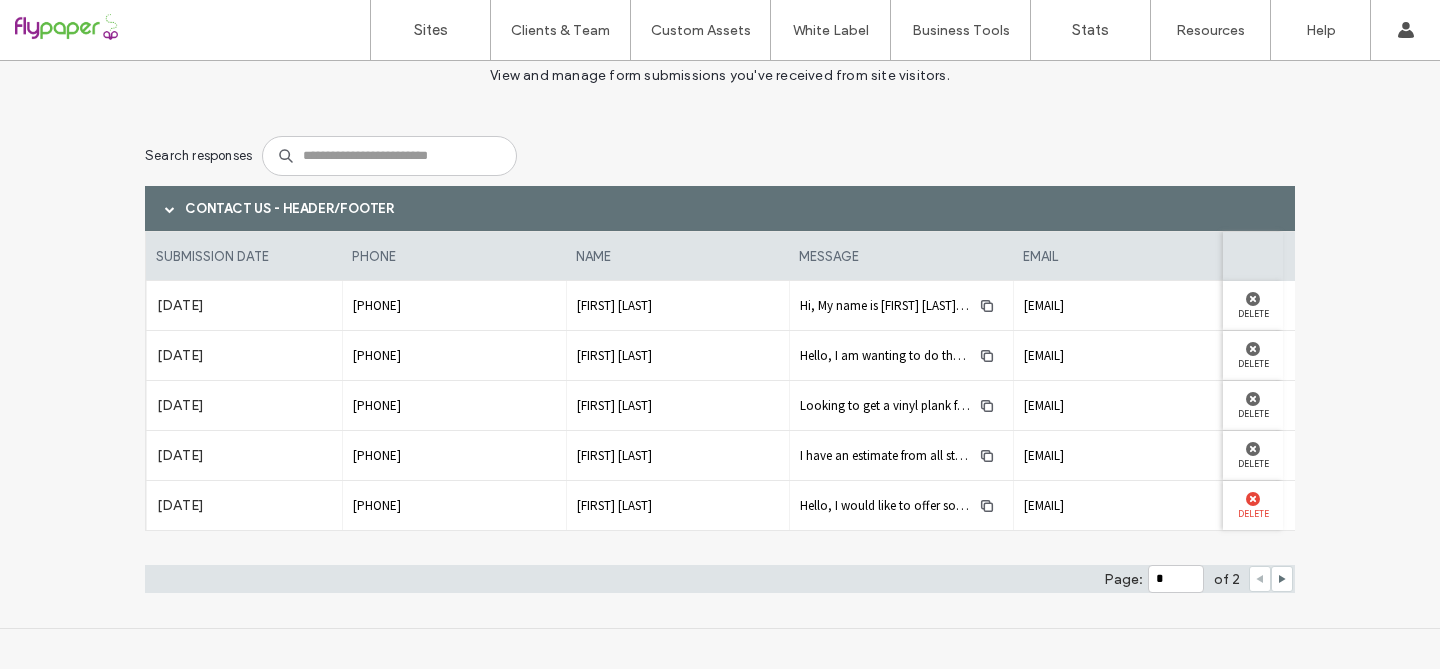 click 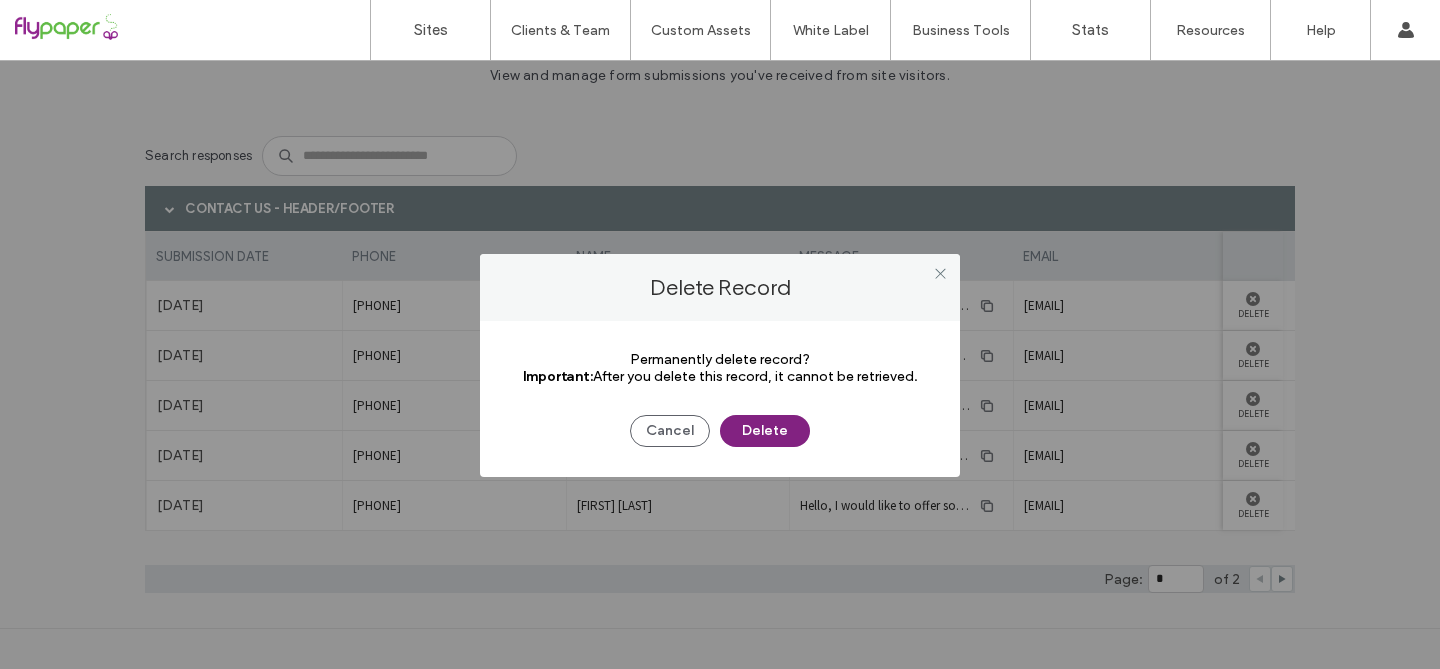 click on "Delete" at bounding box center (765, 431) 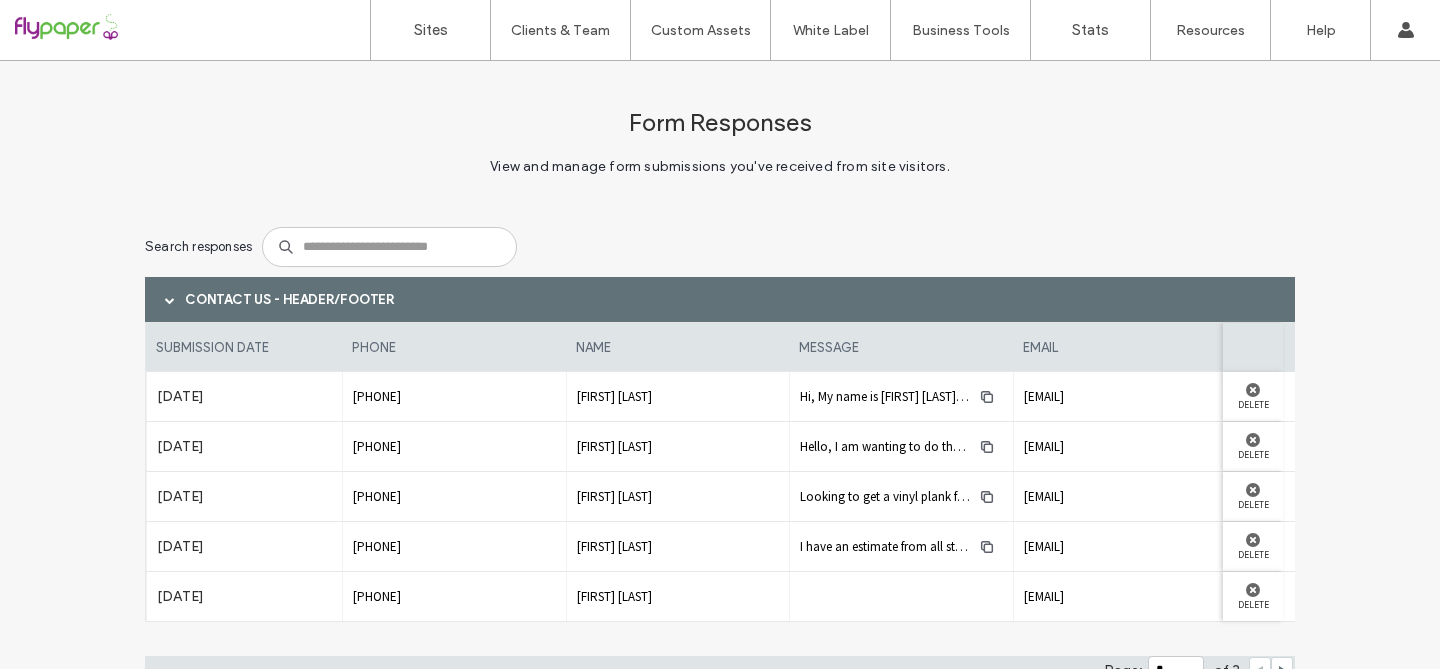 scroll, scrollTop: 7, scrollLeft: 0, axis: vertical 